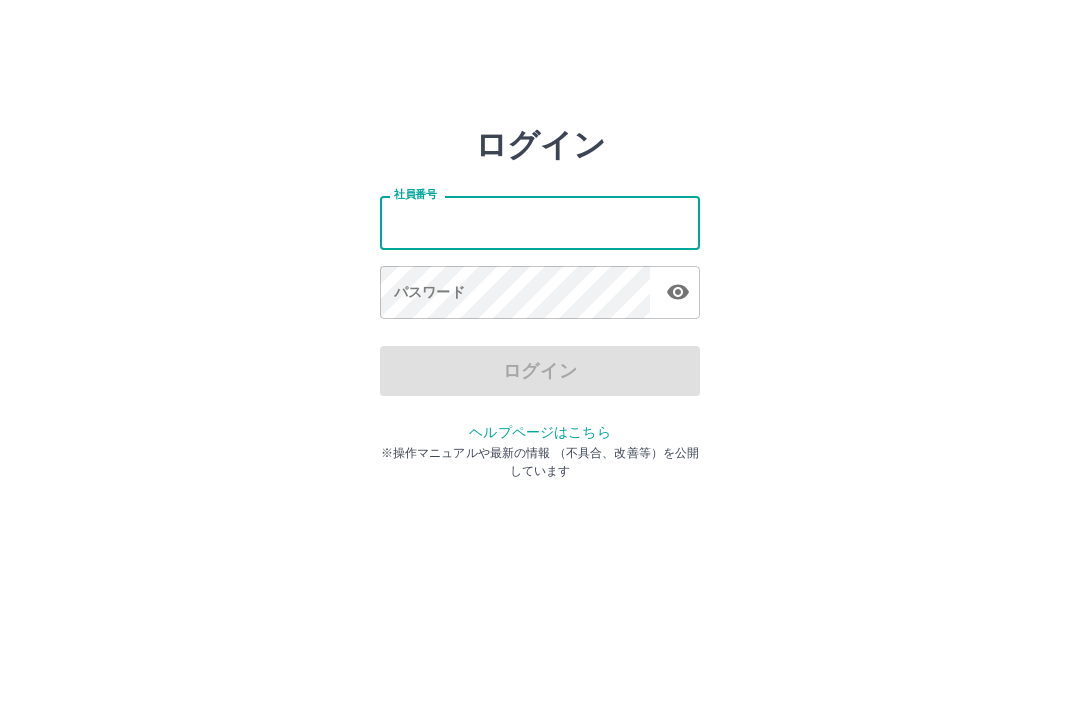 scroll, scrollTop: 0, scrollLeft: 0, axis: both 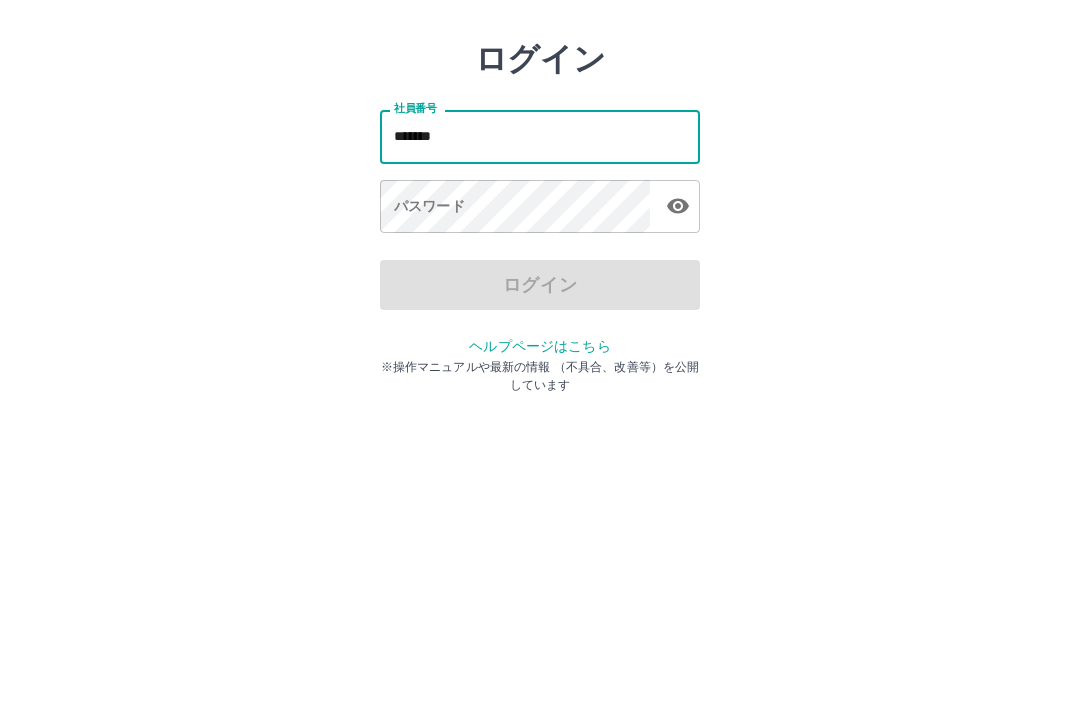 type on "*******" 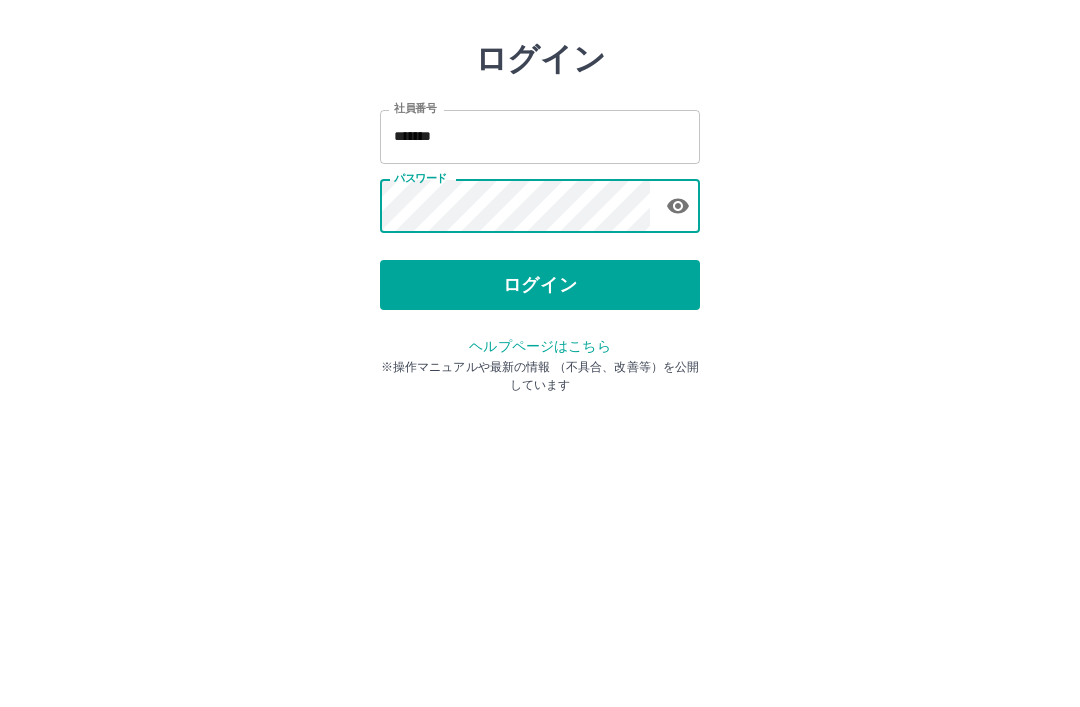 click on "ログイン" at bounding box center (540, 371) 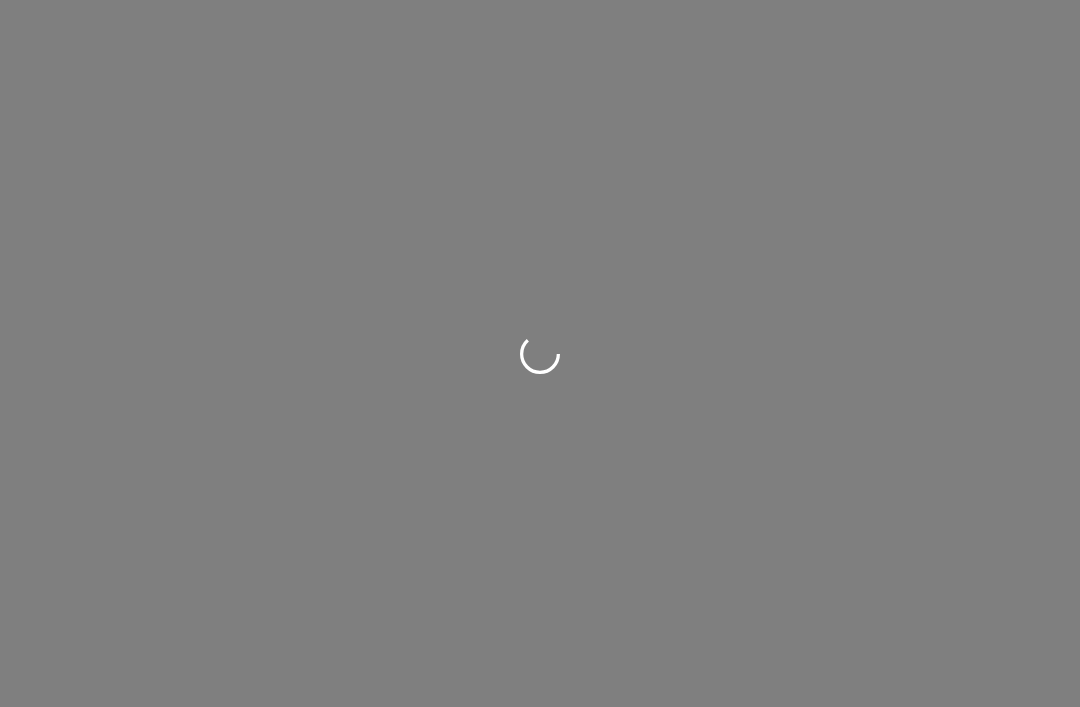 scroll, scrollTop: 0, scrollLeft: 0, axis: both 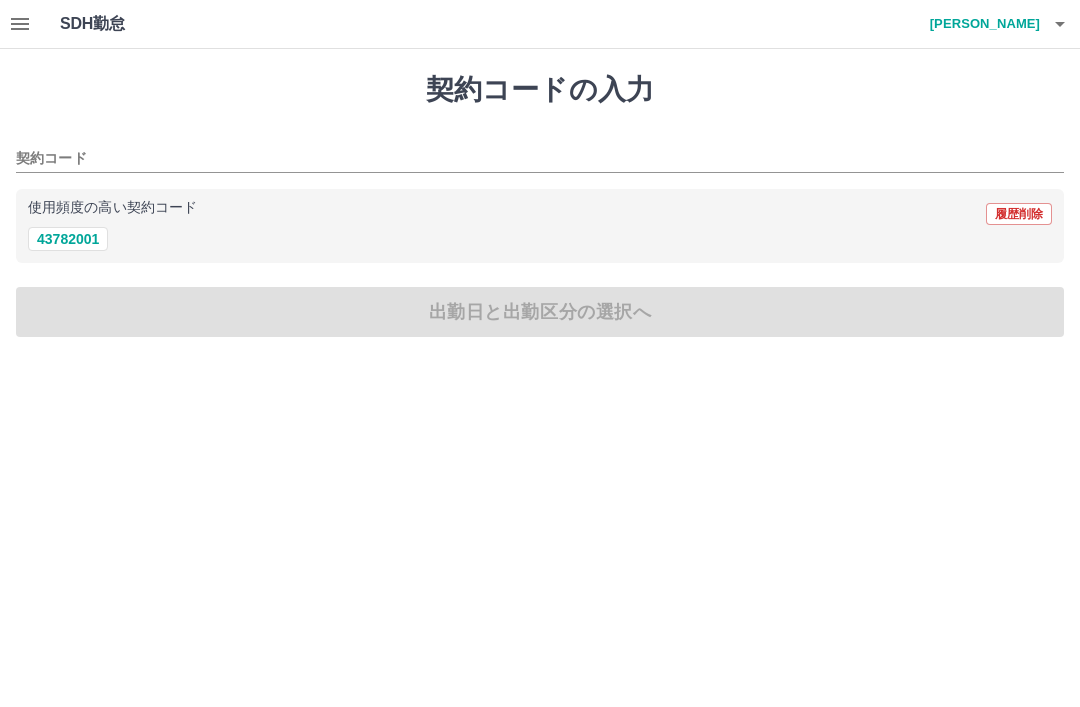 click on "43782001" at bounding box center (68, 239) 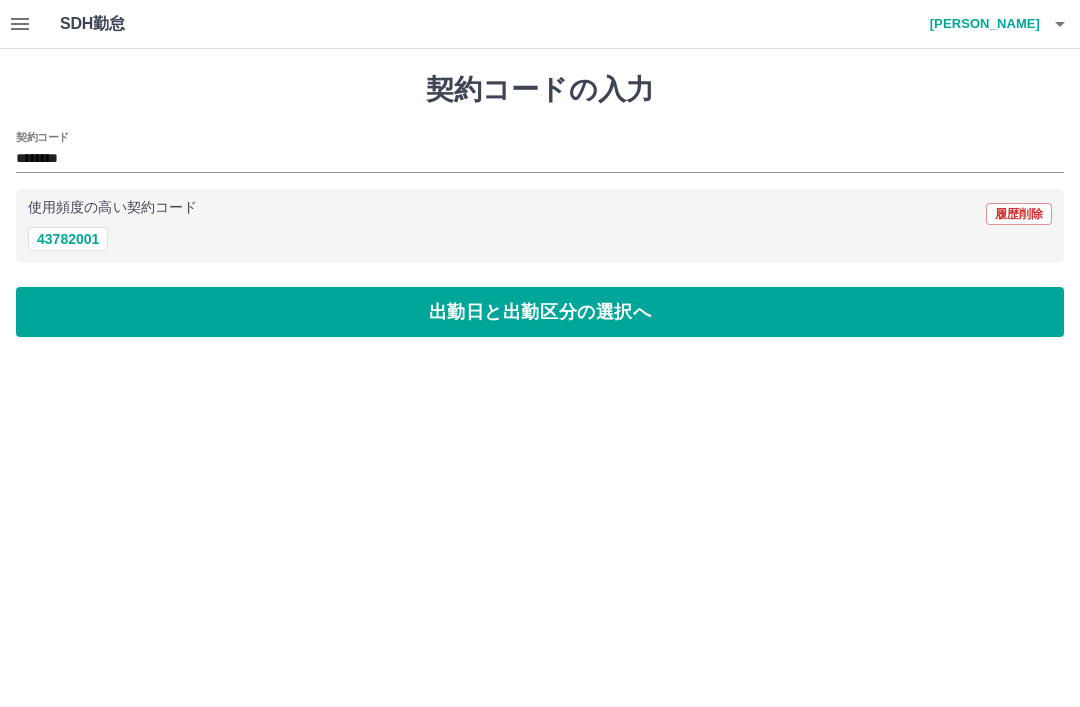 click on "出勤日と出勤区分の選択へ" at bounding box center (540, 312) 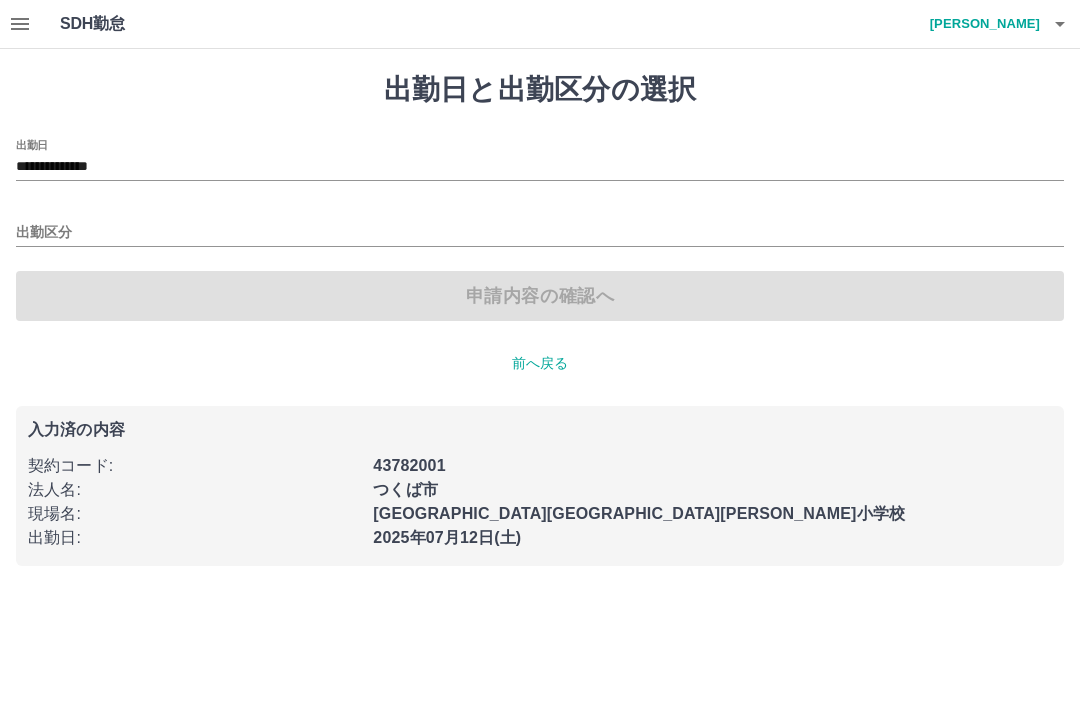 click on "**********" at bounding box center [540, 167] 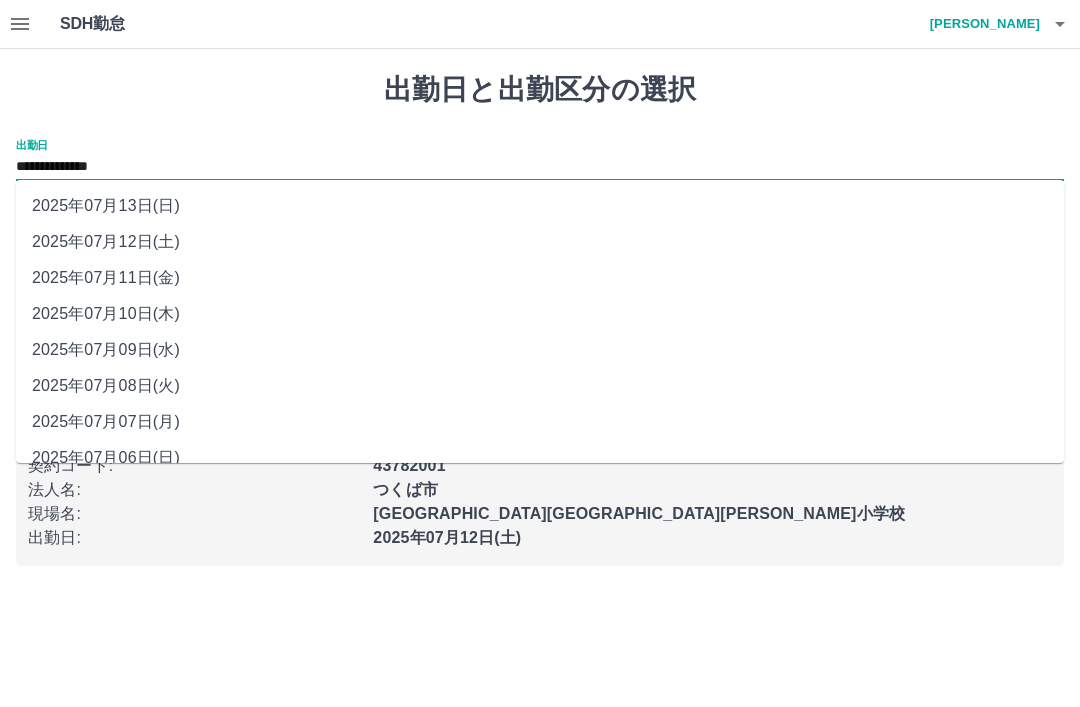 click on "2025年07月10日(木)" at bounding box center (540, 314) 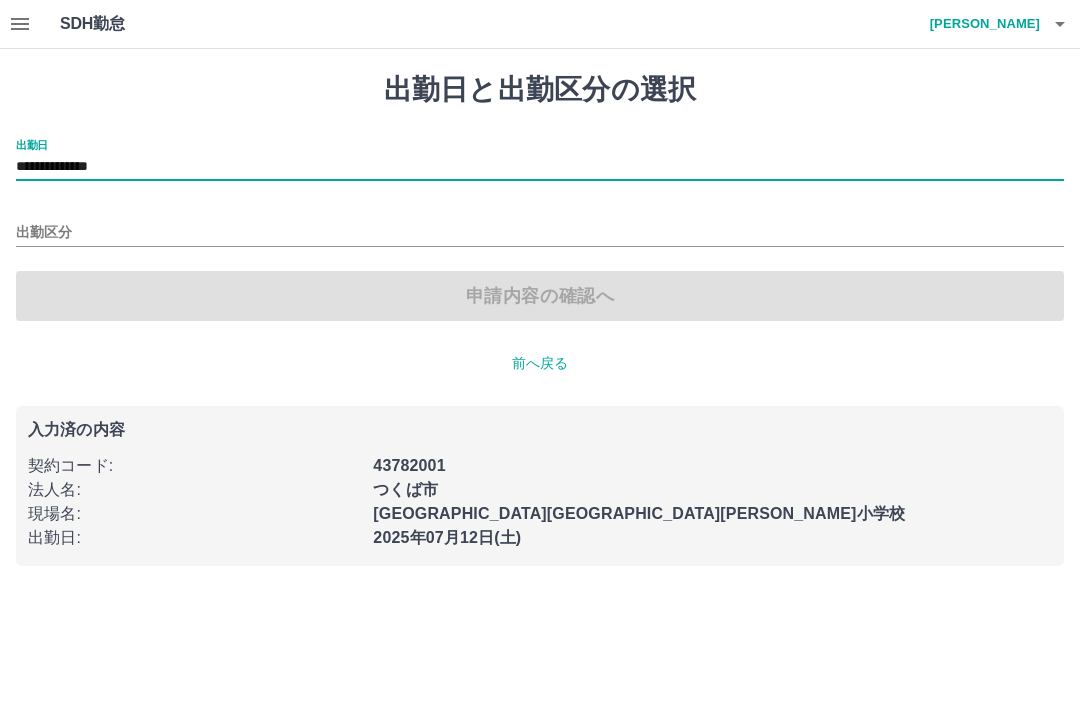 click on "出勤区分" at bounding box center [540, 233] 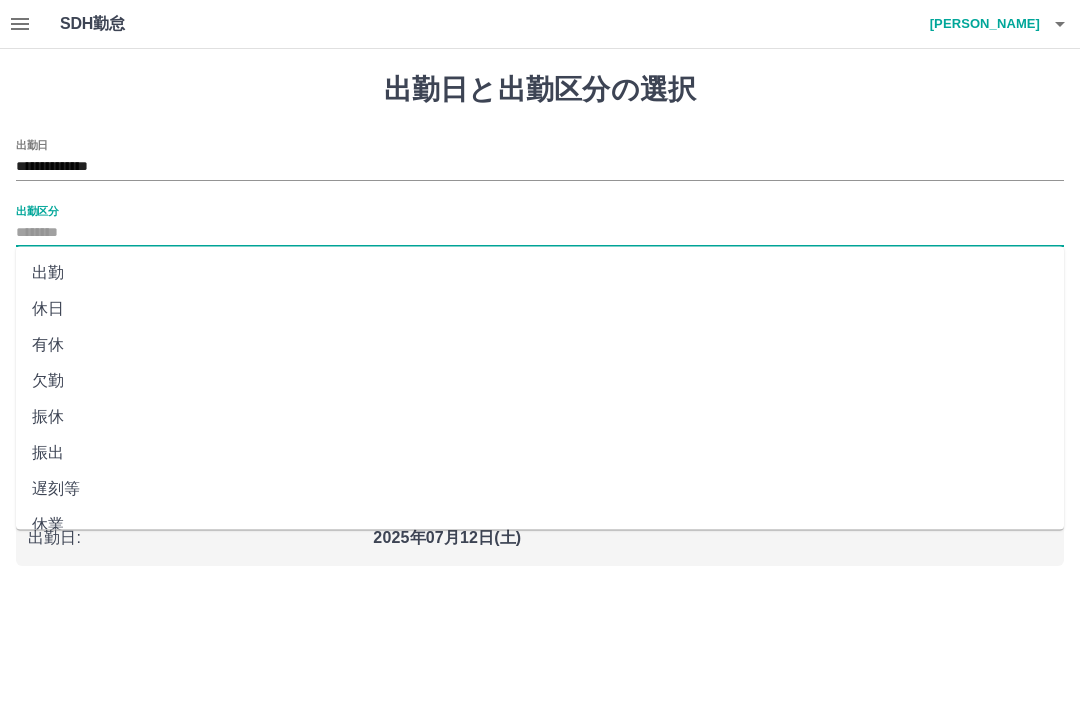 click on "出勤" at bounding box center (540, 273) 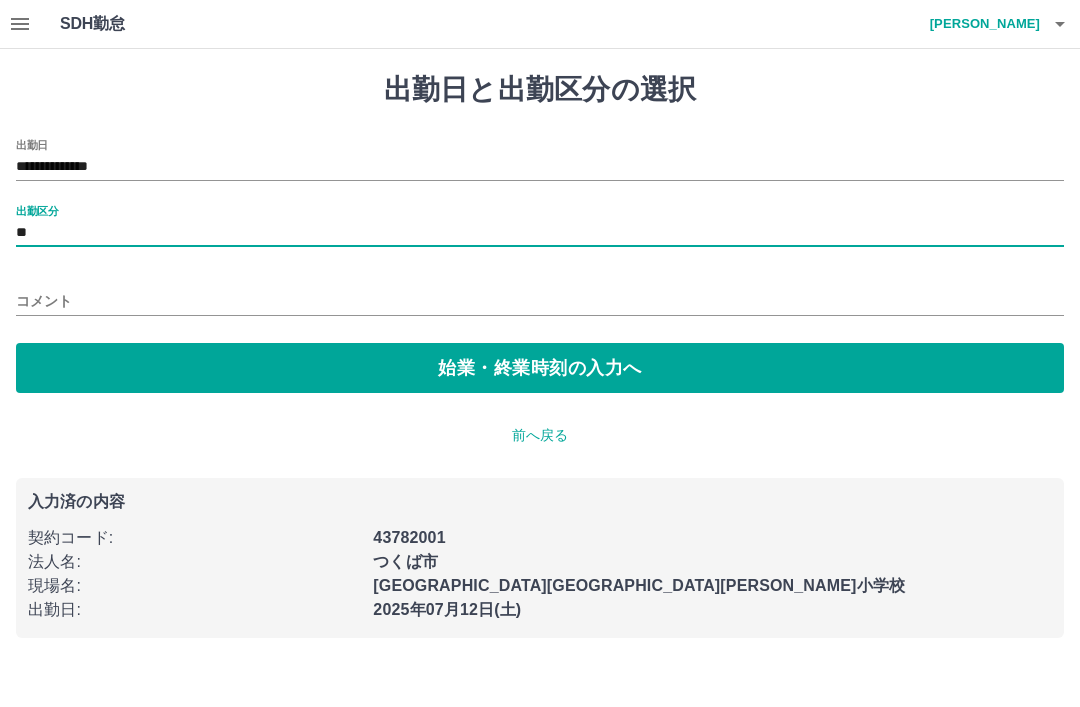 click on "始業・終業時刻の入力へ" at bounding box center (540, 368) 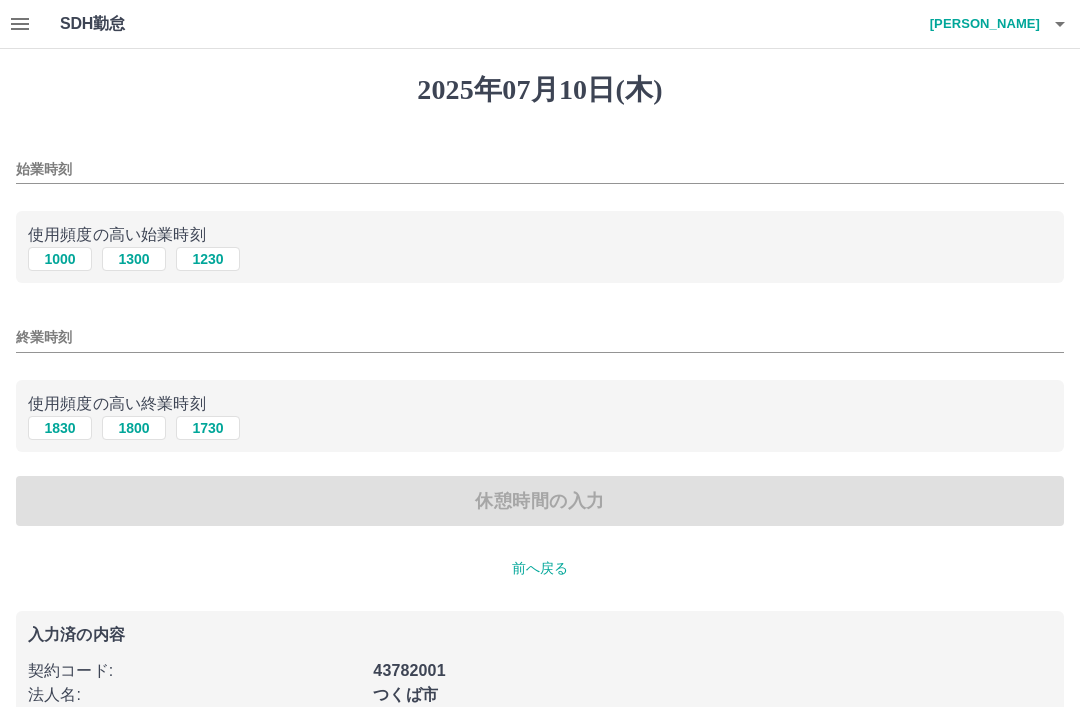 click on "1000" at bounding box center [60, 259] 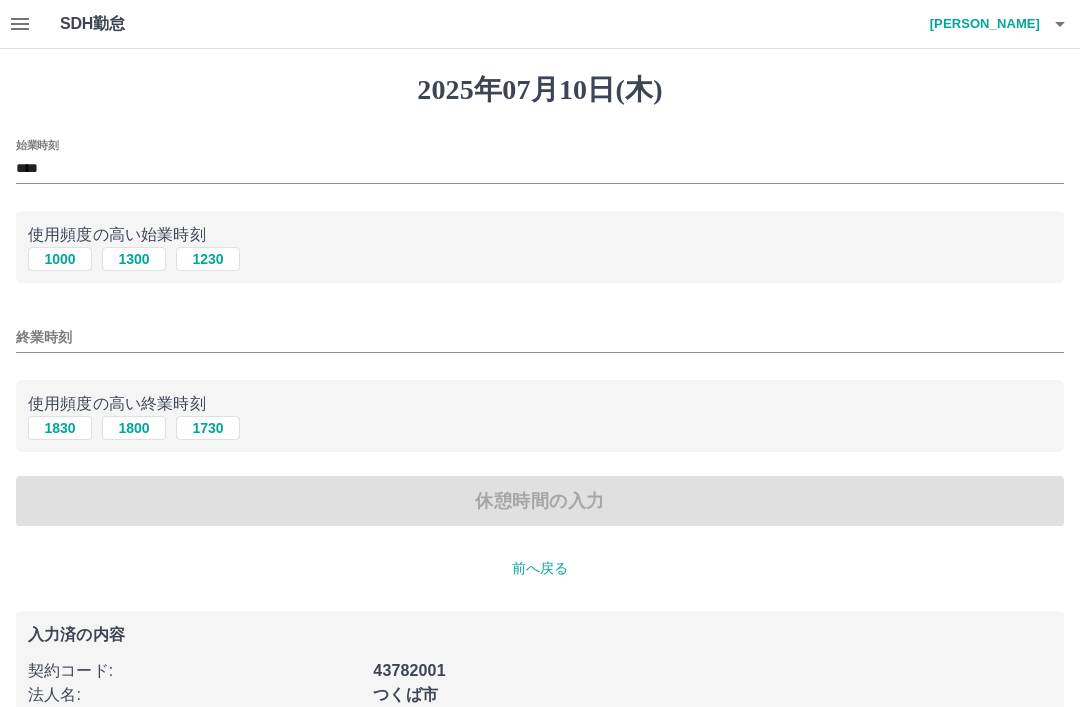 click on "終業時刻" at bounding box center [540, 337] 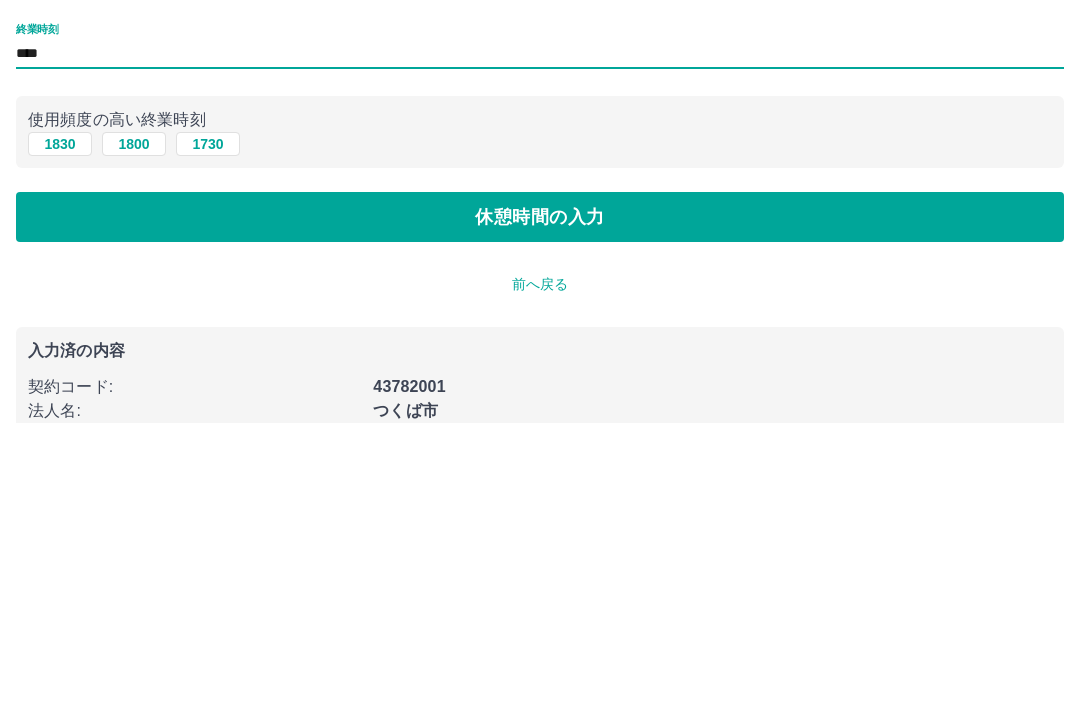 type on "****" 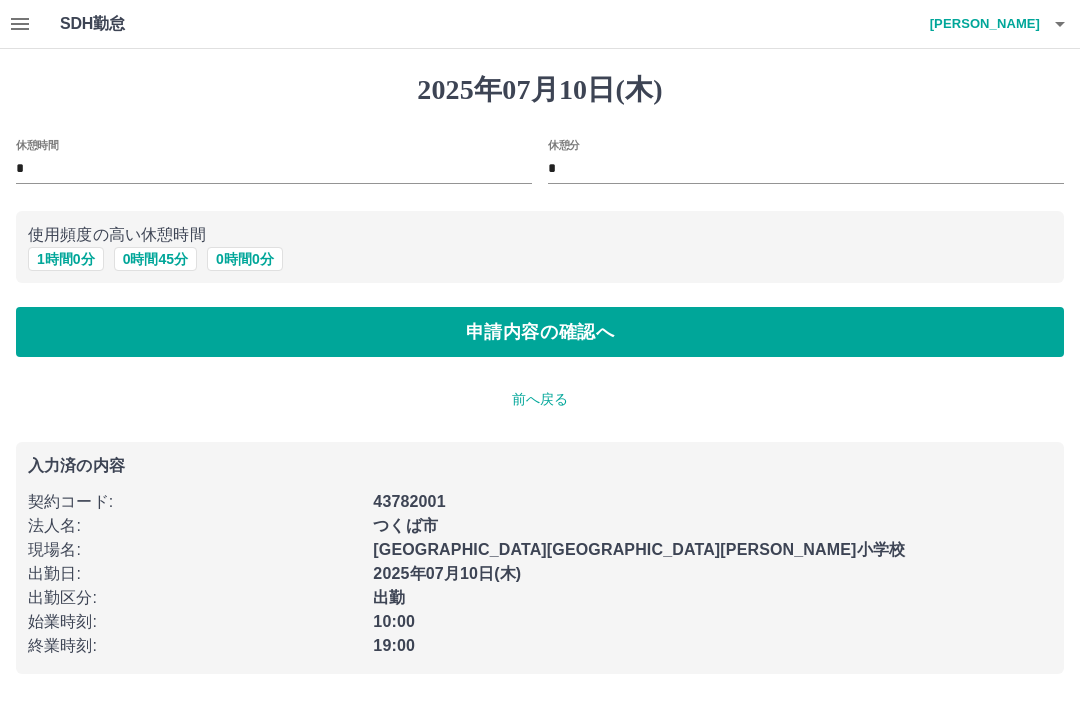 scroll, scrollTop: 0, scrollLeft: 0, axis: both 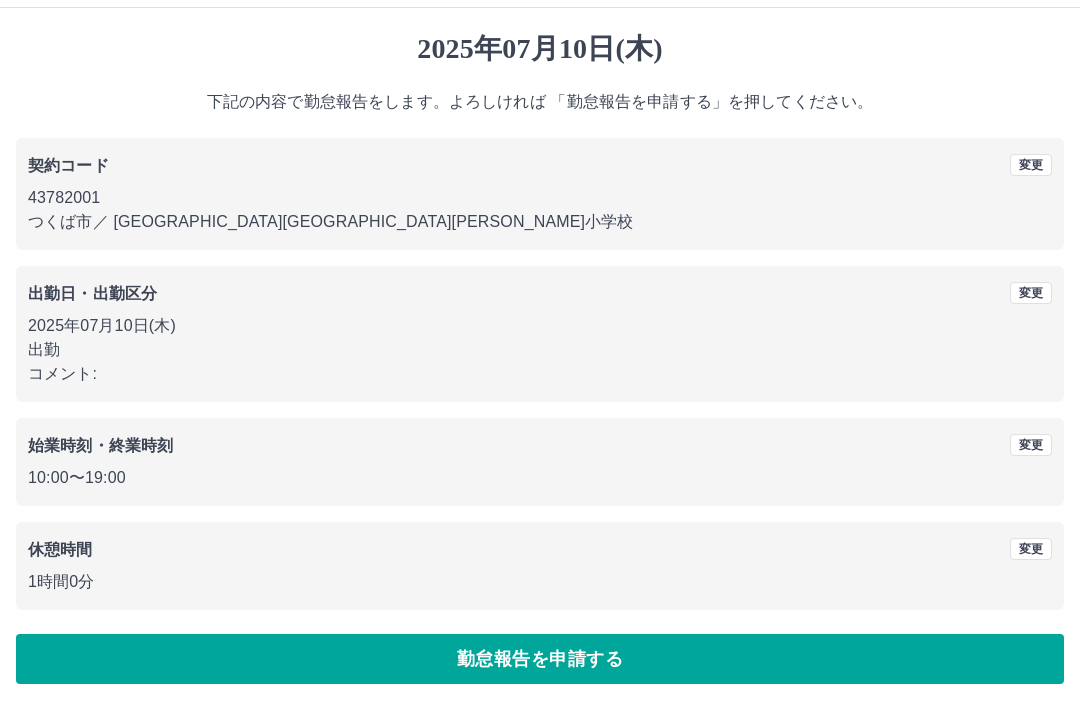 click on "勤怠報告を申請する" at bounding box center (540, 659) 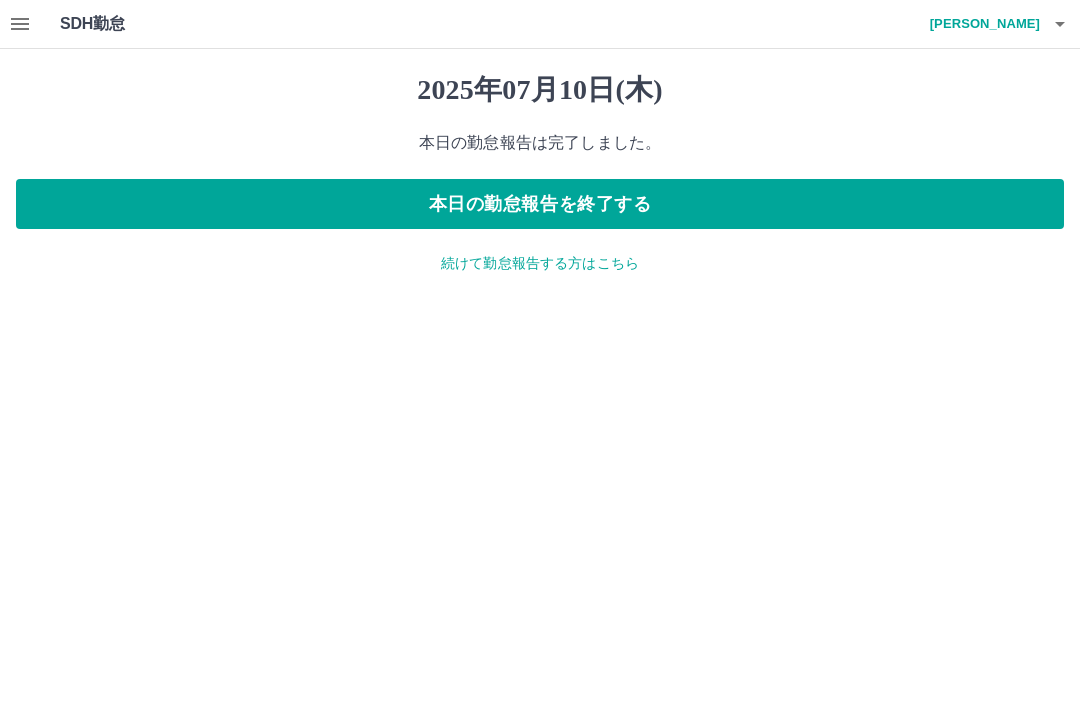 scroll, scrollTop: 0, scrollLeft: 0, axis: both 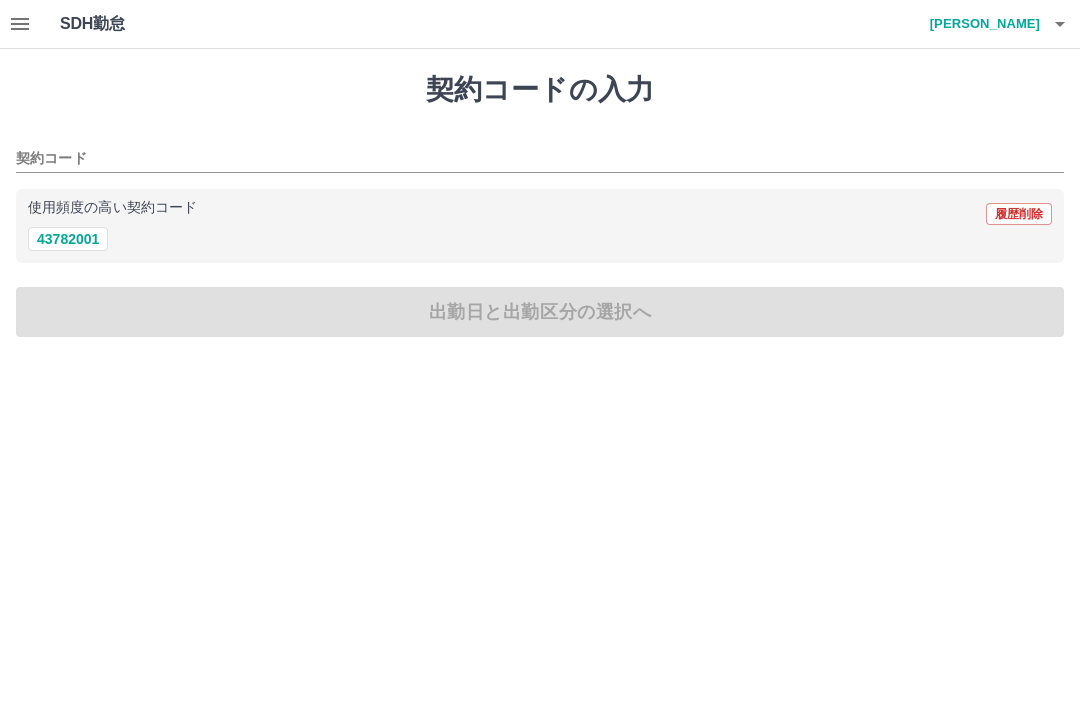 click on "43782001" at bounding box center (68, 239) 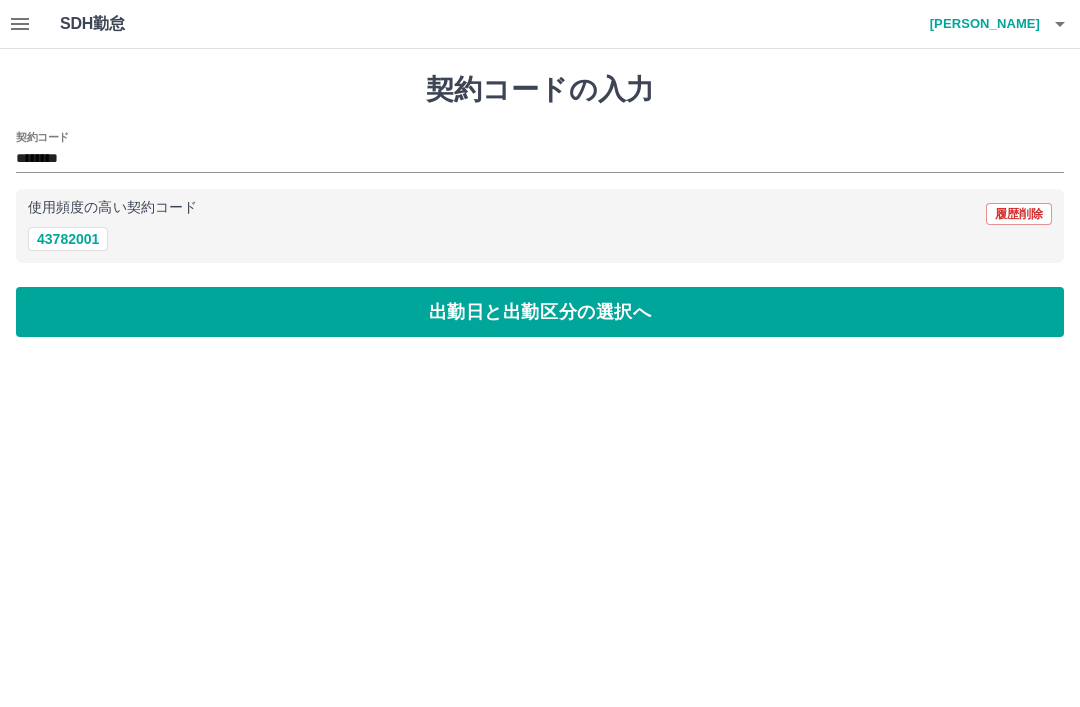 click on "出勤日と出勤区分の選択へ" at bounding box center [540, 312] 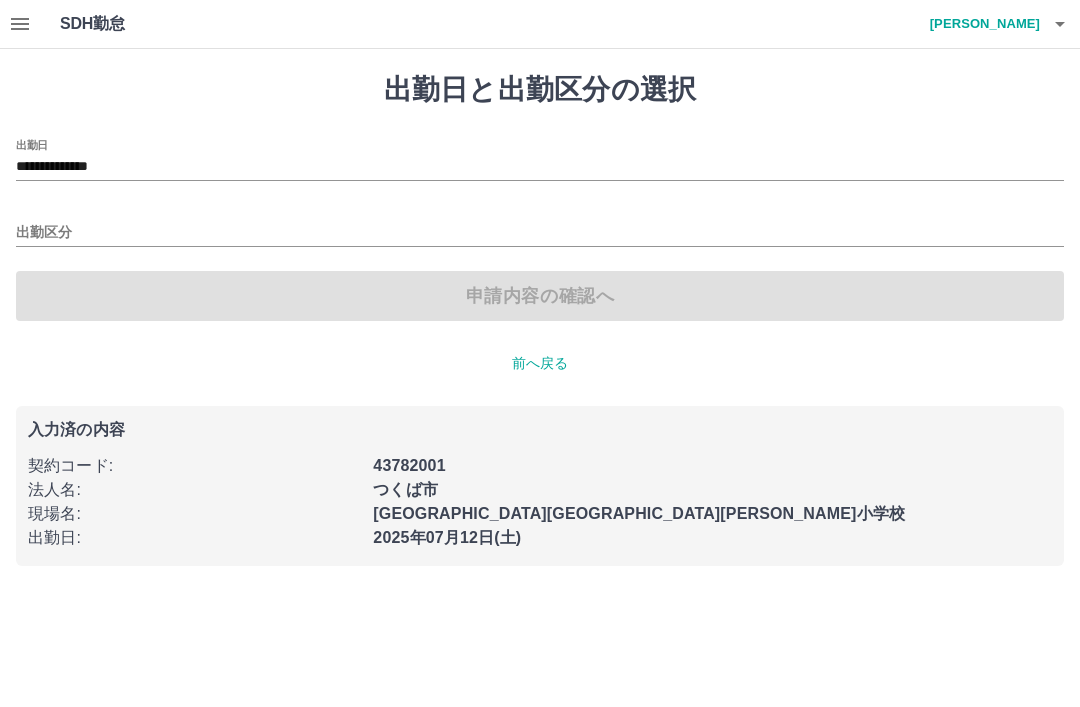 click on "出勤区分" at bounding box center [540, 226] 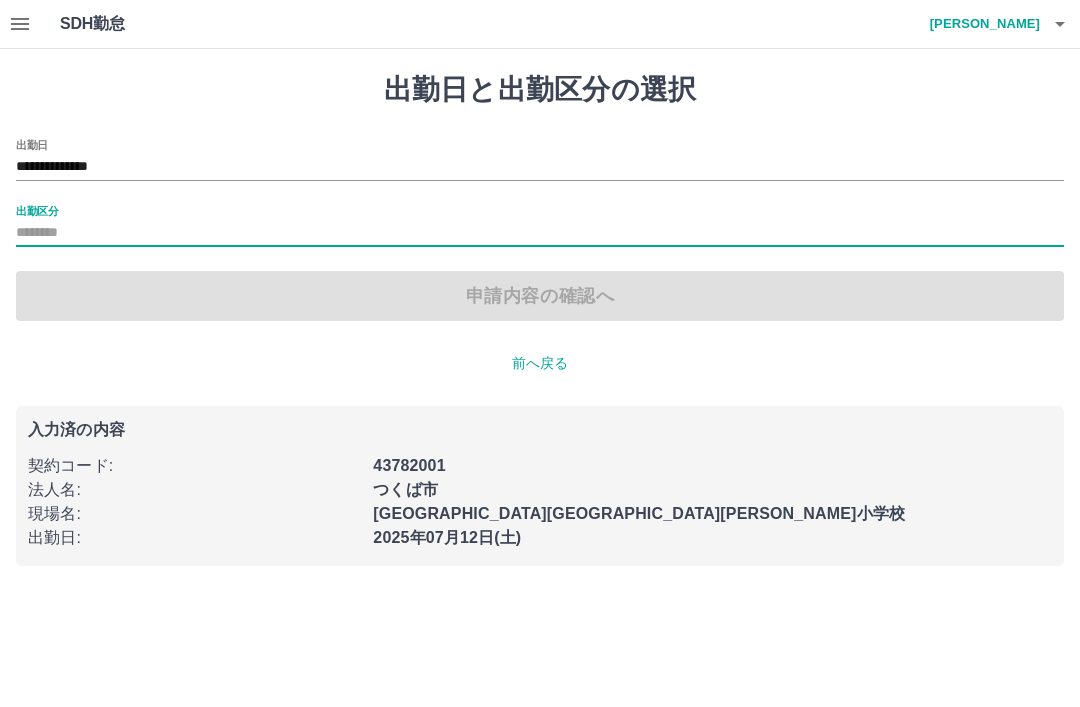 click on "**********" at bounding box center (540, 167) 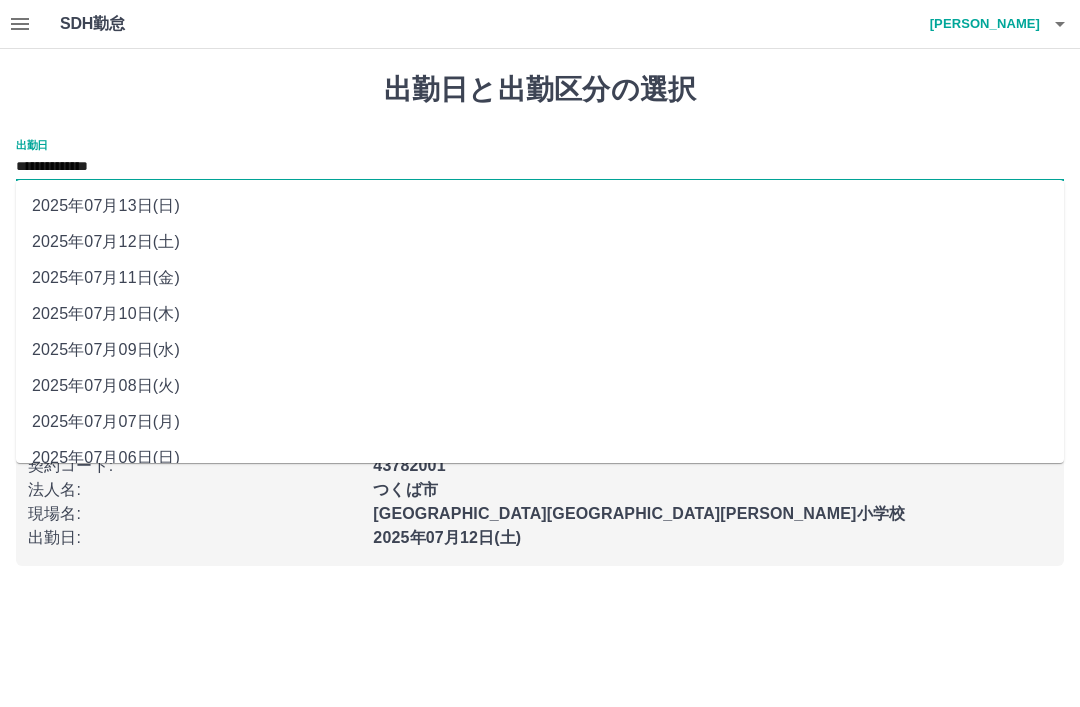 click on "2025年07月11日(金)" at bounding box center (540, 278) 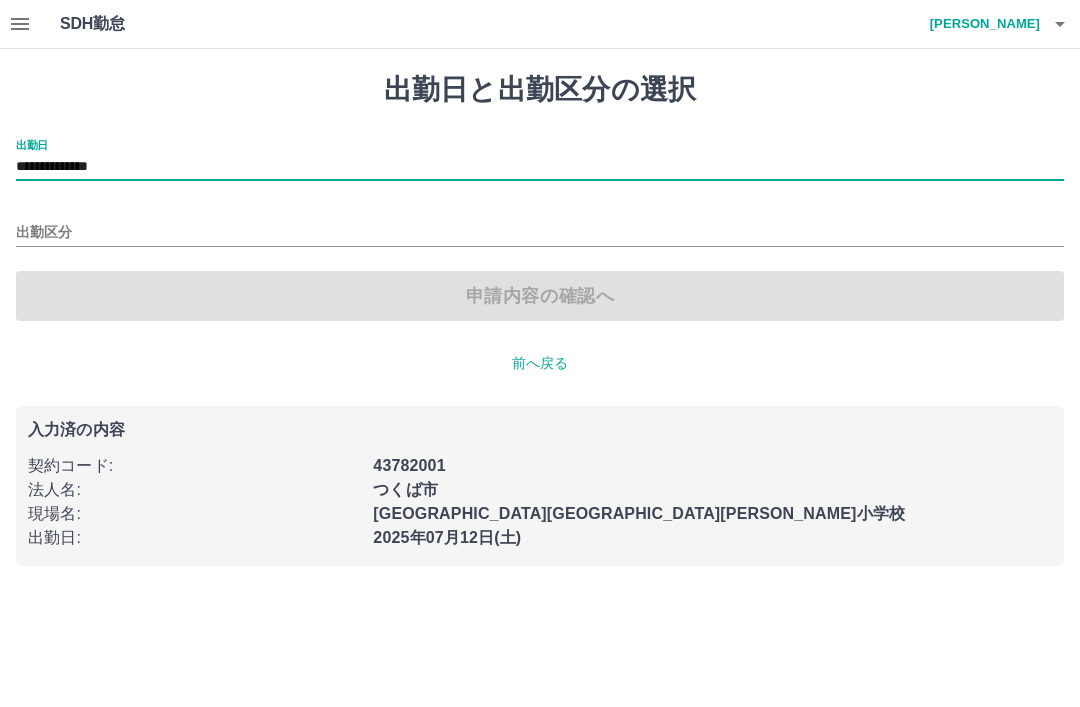 click on "出勤区分" at bounding box center [540, 233] 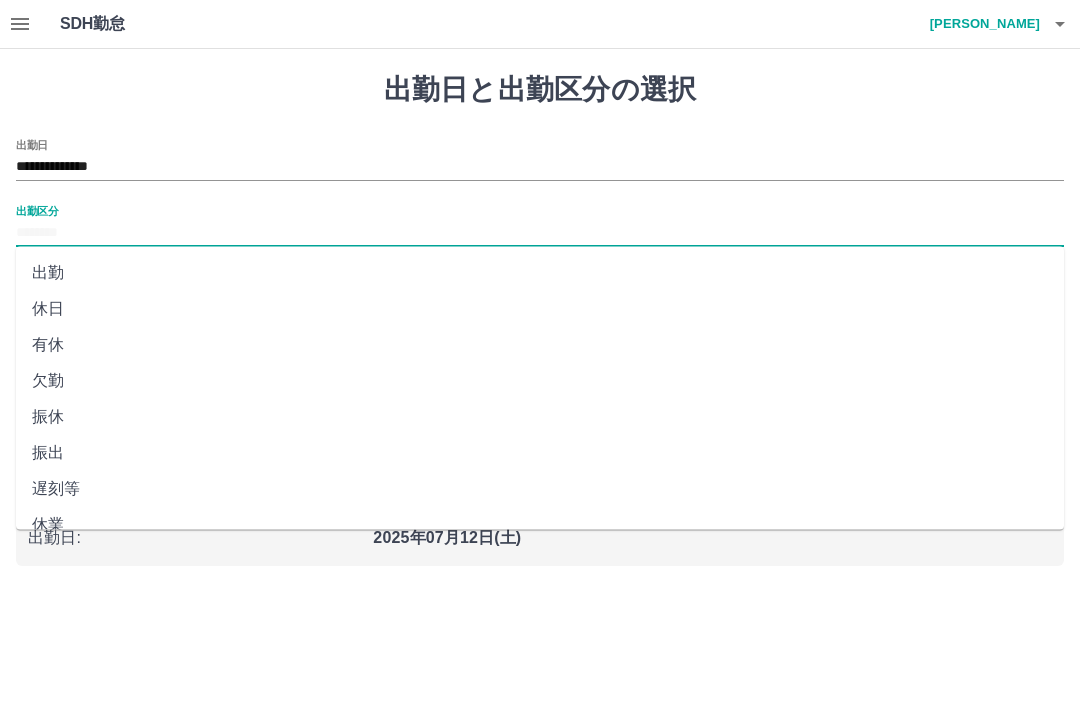 click on "出勤" at bounding box center (540, 273) 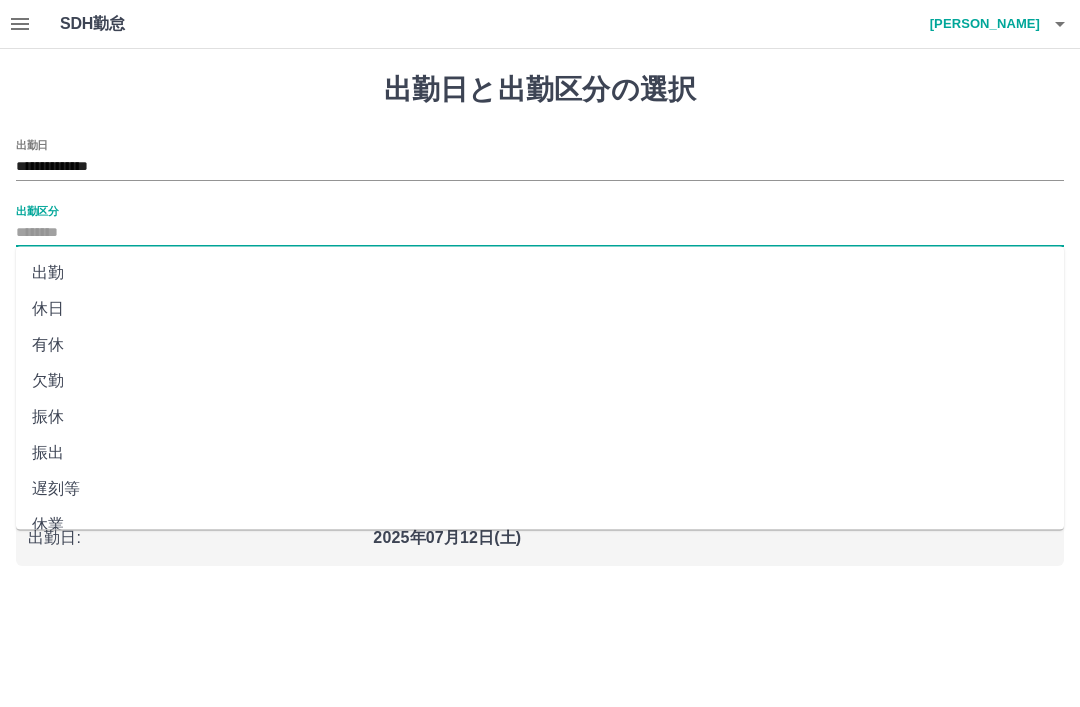 type on "**" 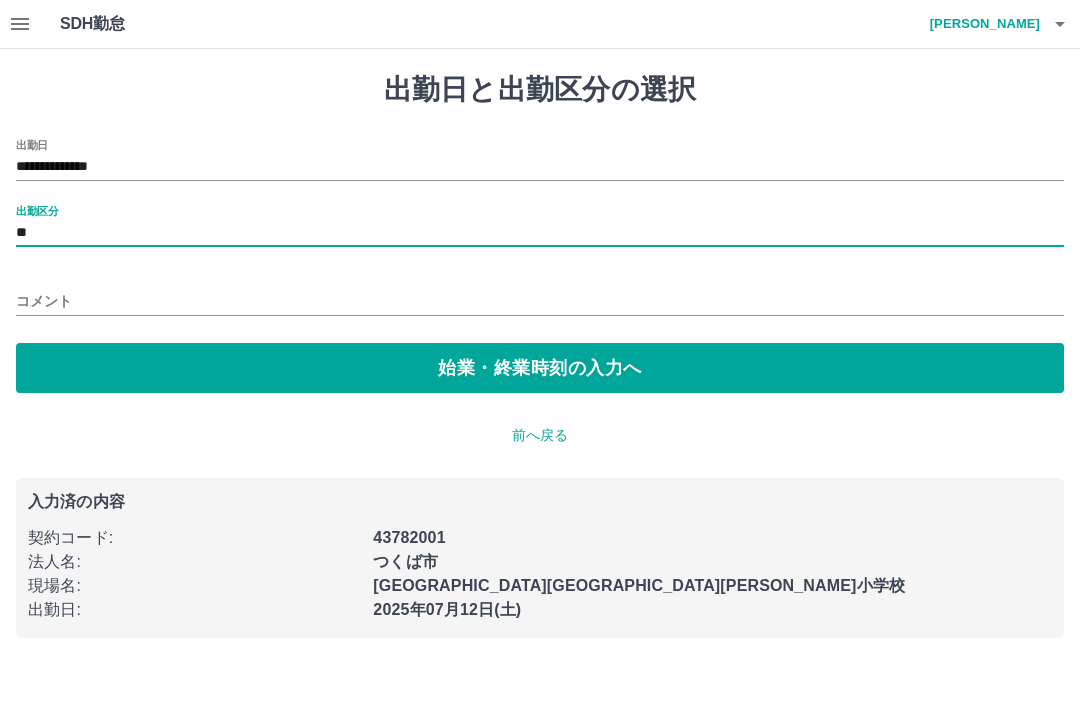 click on "始業・終業時刻の入力へ" at bounding box center [540, 368] 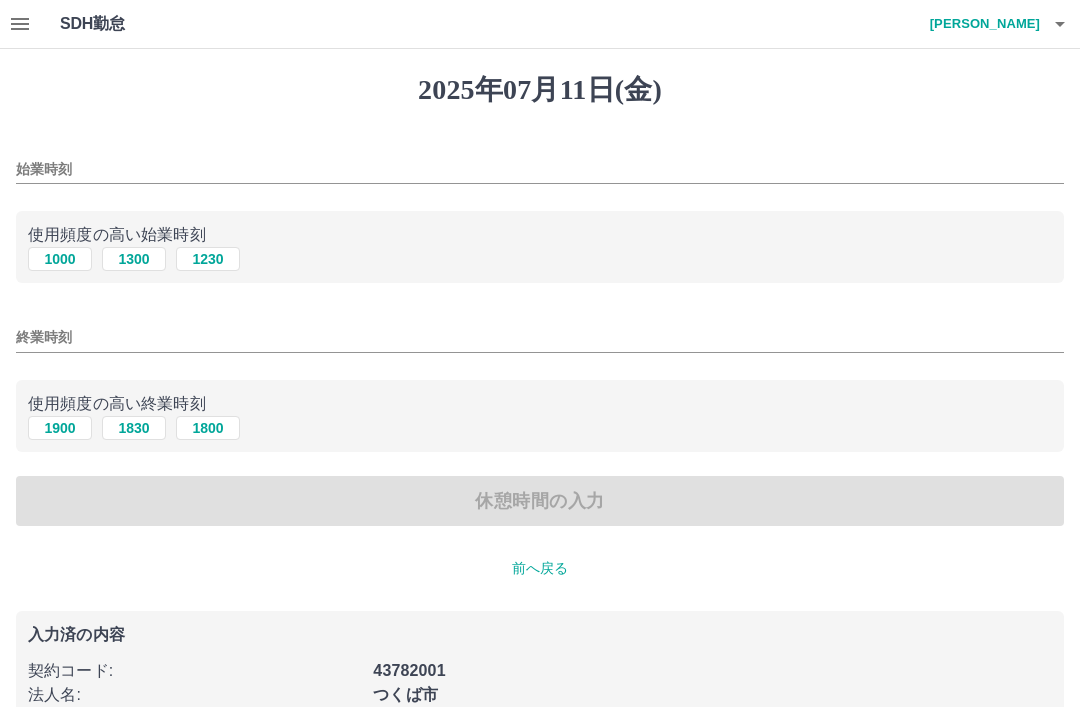 click on "1000" at bounding box center [60, 259] 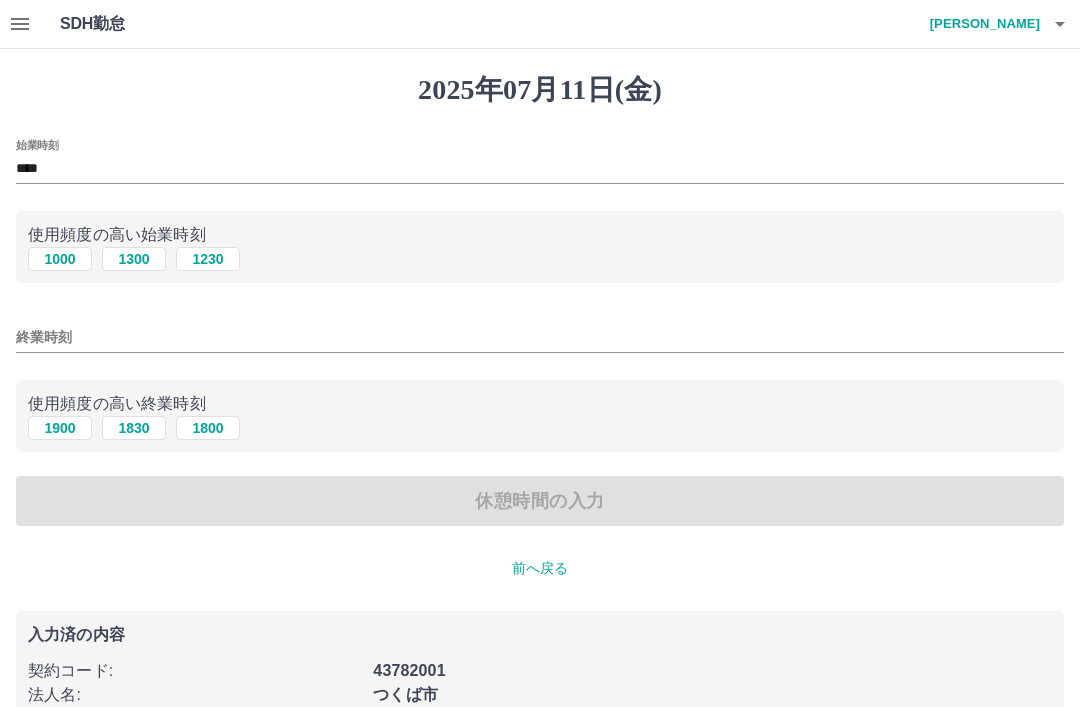 click on "使用頻度の高い終業時刻" at bounding box center [540, 404] 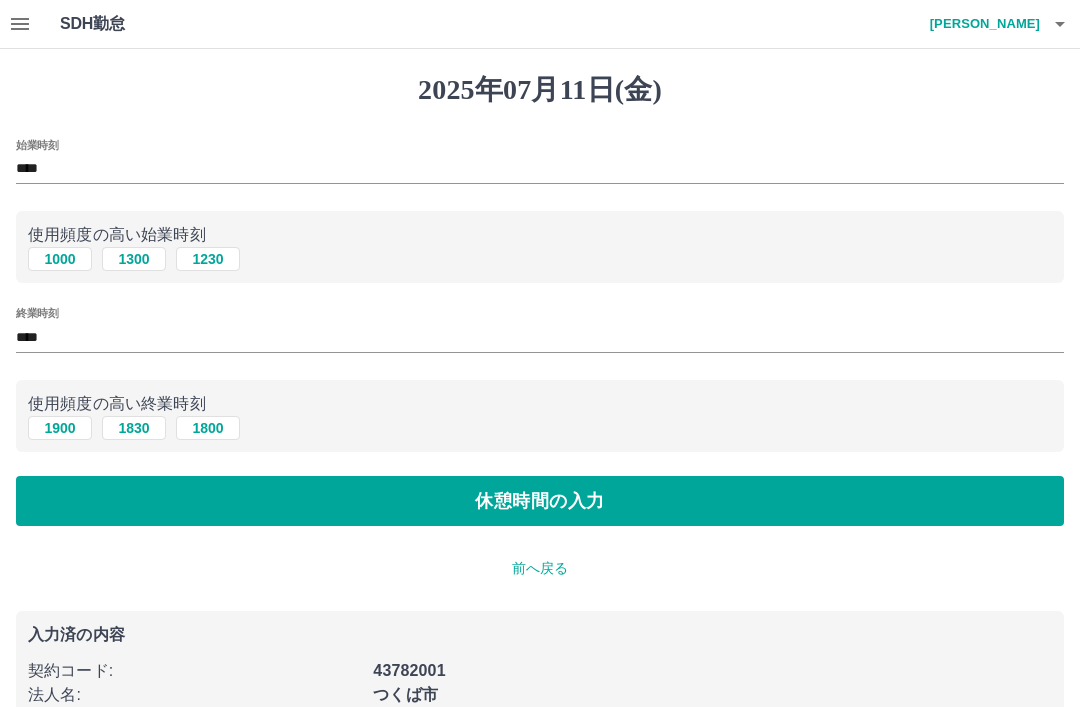 click on "休憩時間の入力" at bounding box center [540, 501] 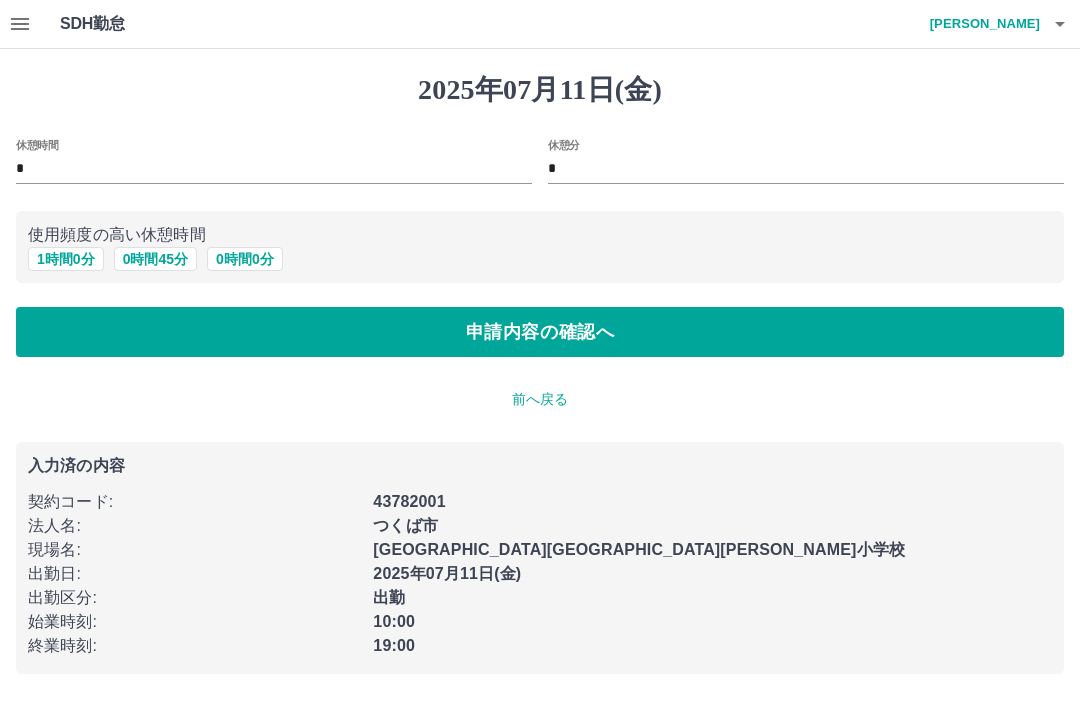 click on "1 時間 0 分" at bounding box center (66, 259) 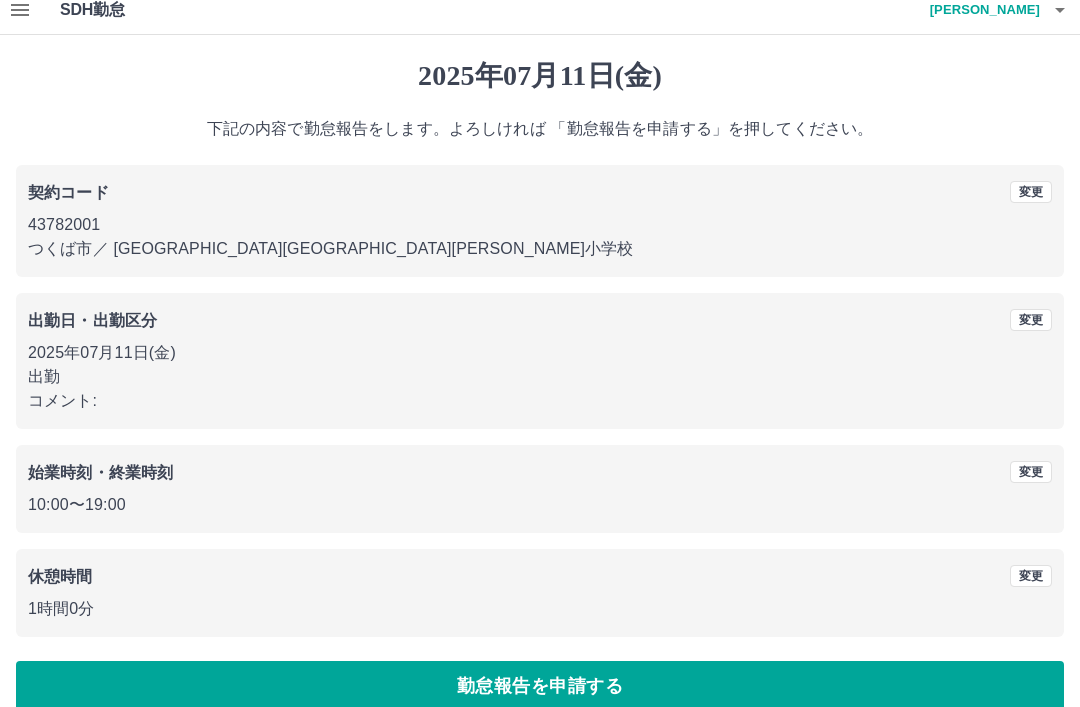 scroll, scrollTop: 41, scrollLeft: 0, axis: vertical 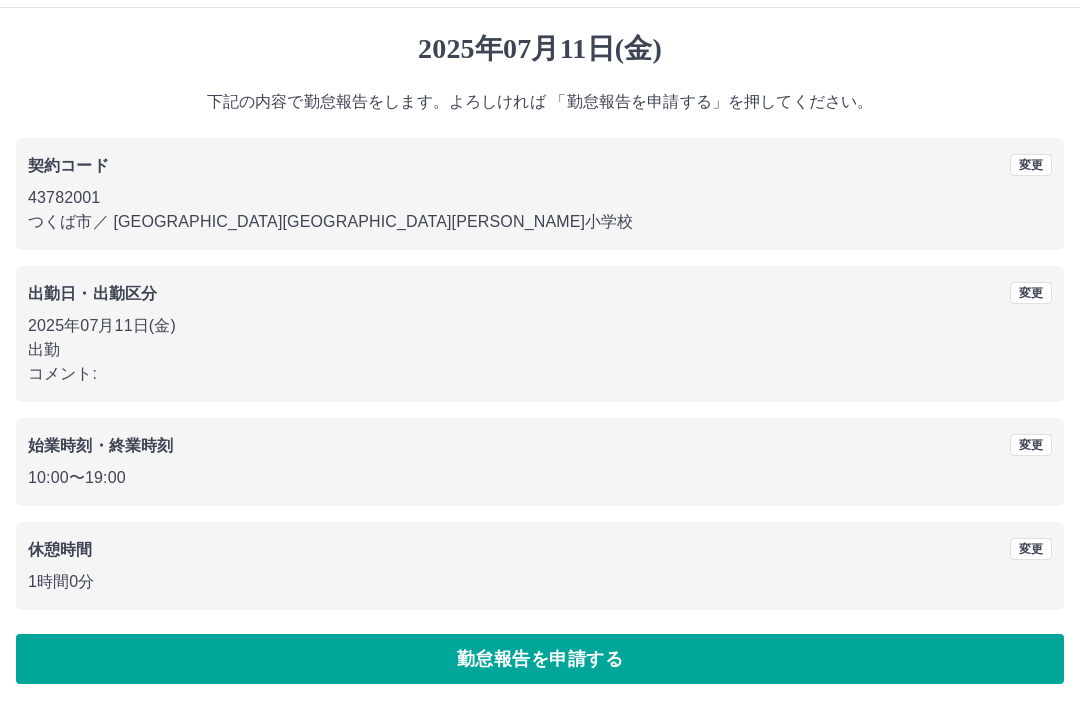 click on "勤怠報告を申請する" at bounding box center (540, 659) 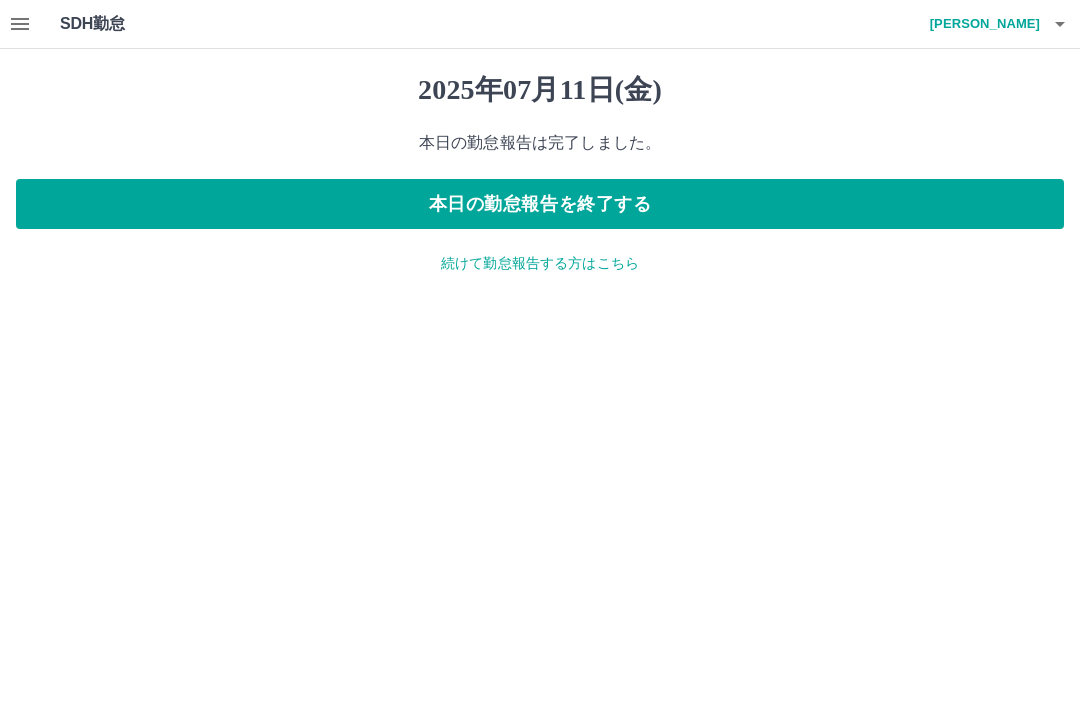 scroll, scrollTop: 0, scrollLeft: 0, axis: both 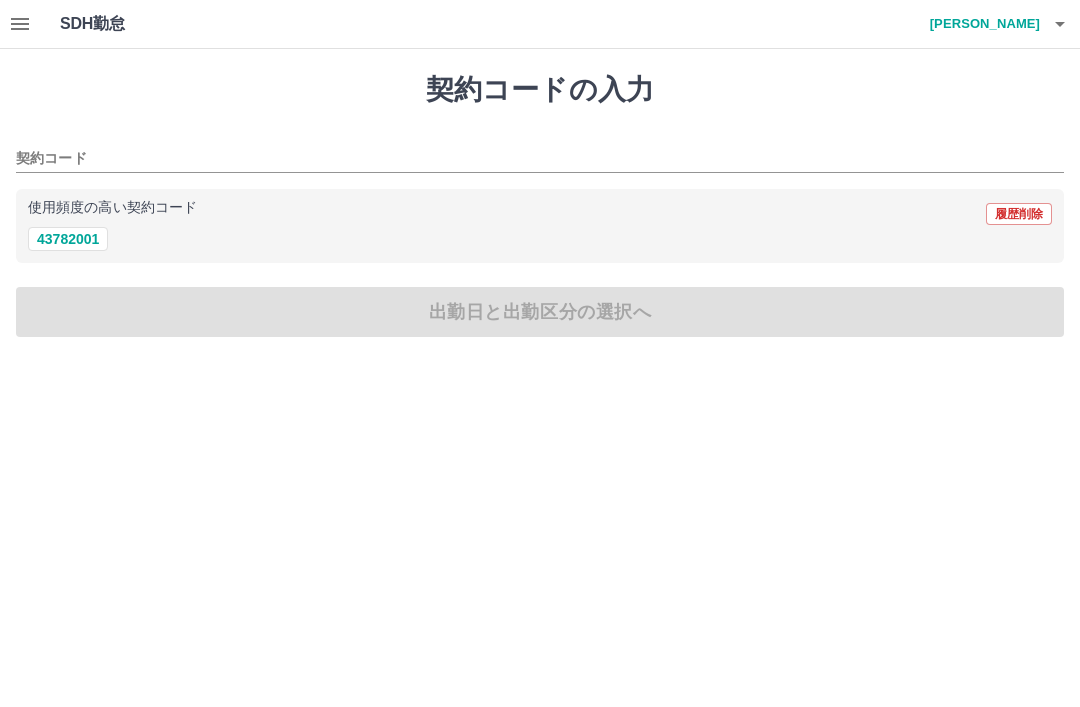 click on "契約コード" at bounding box center [525, 159] 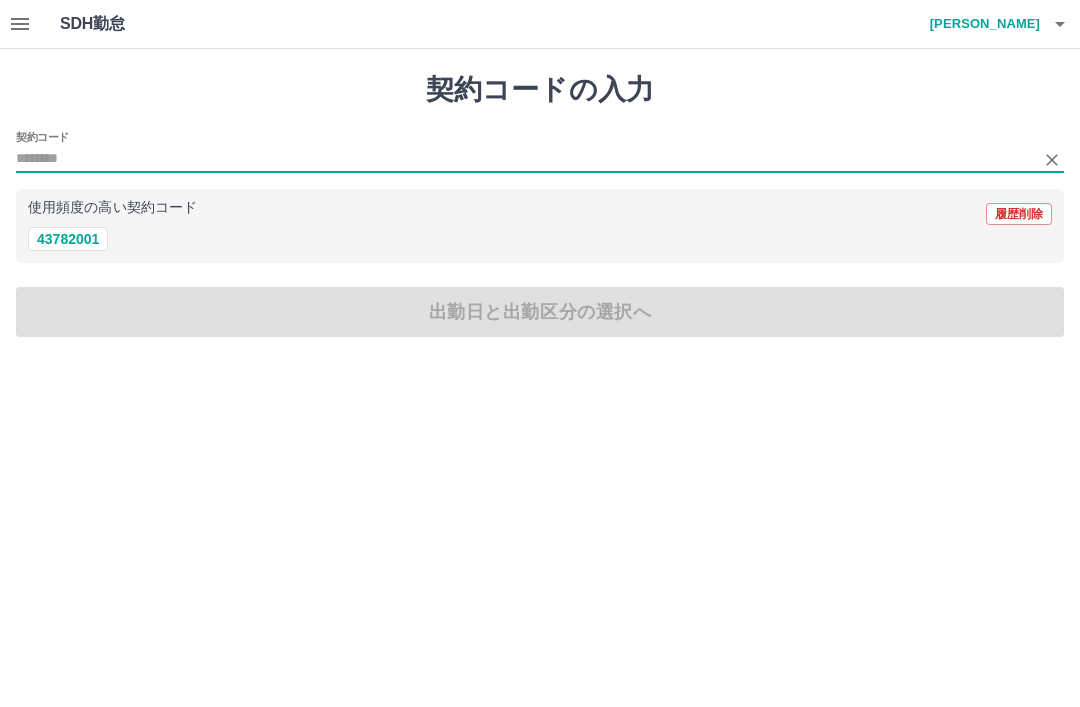 click on "43782001" at bounding box center (68, 239) 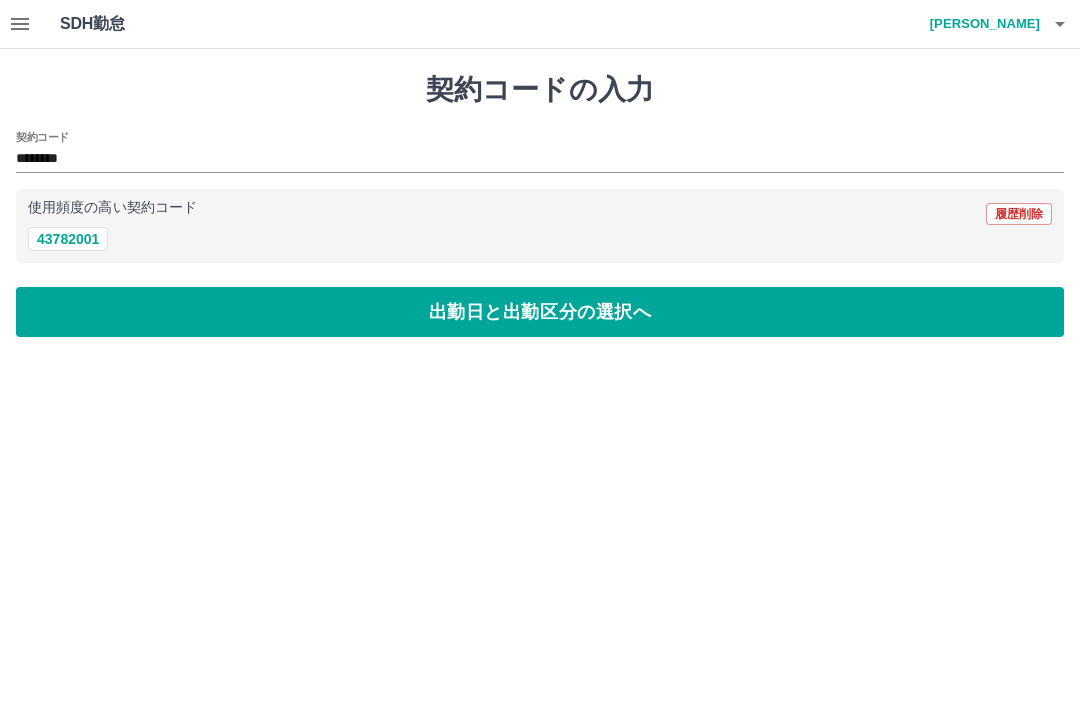 click on "出勤日と出勤区分の選択へ" at bounding box center [540, 312] 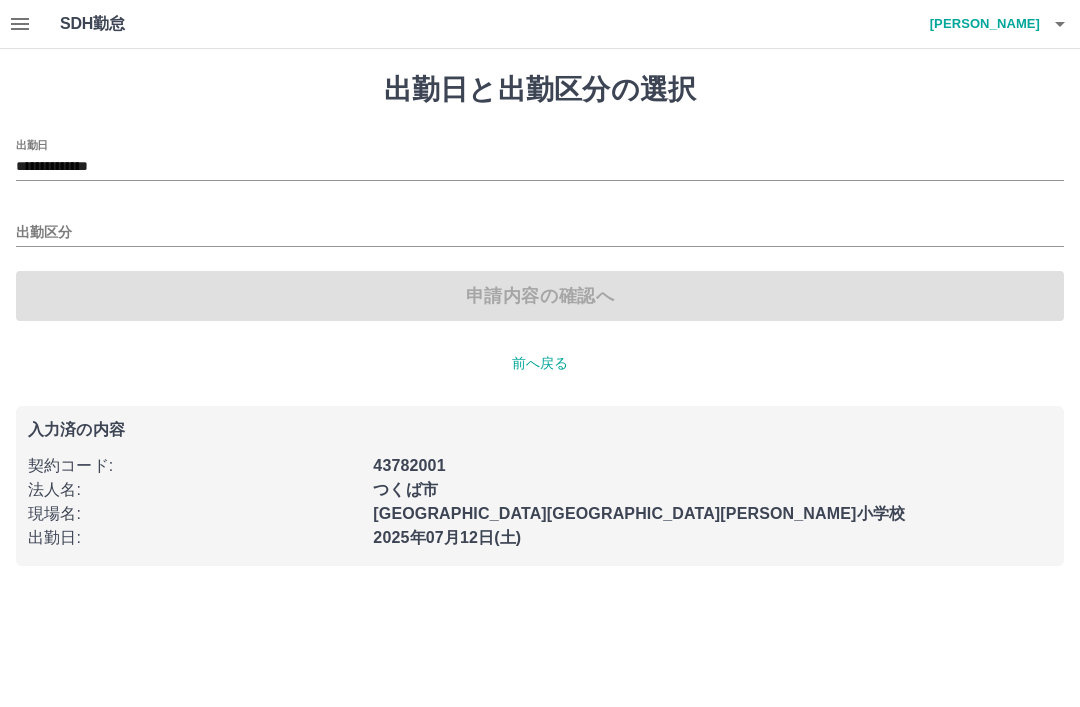 click on "出勤区分" at bounding box center (540, 233) 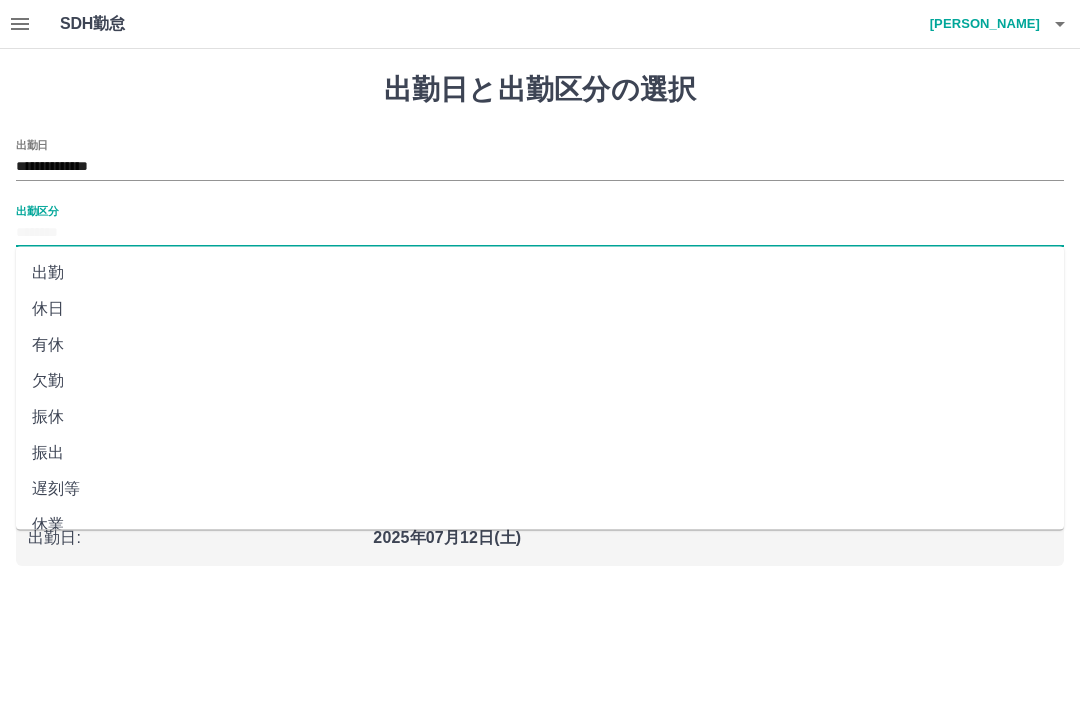click on "出勤" at bounding box center (540, 273) 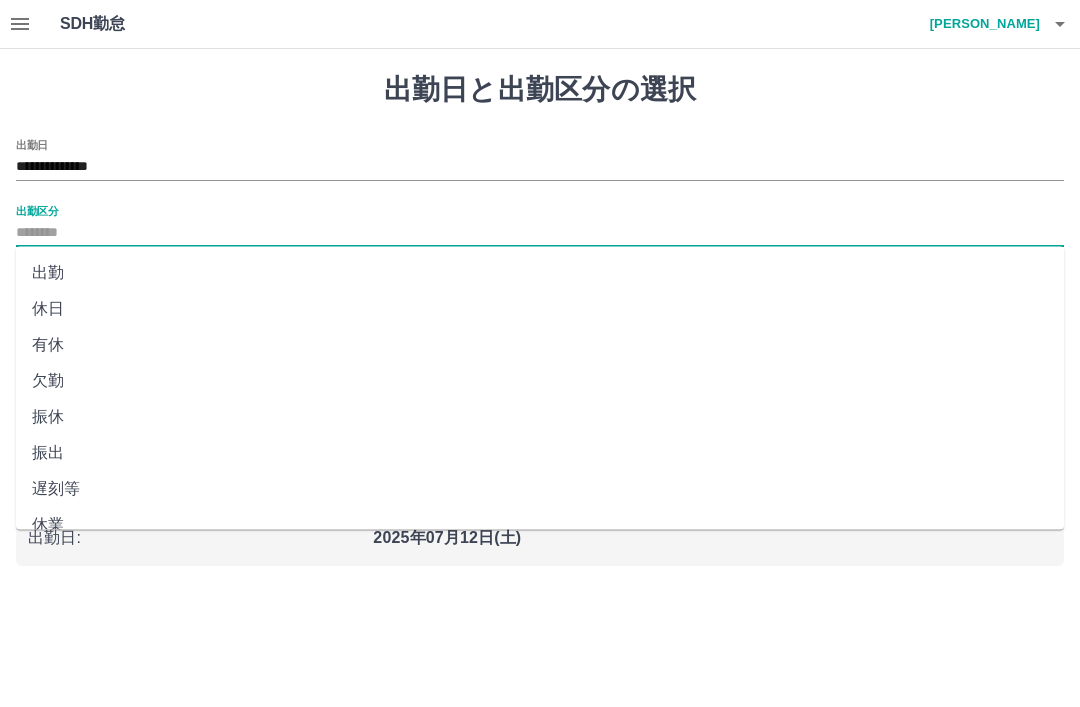 type on "**" 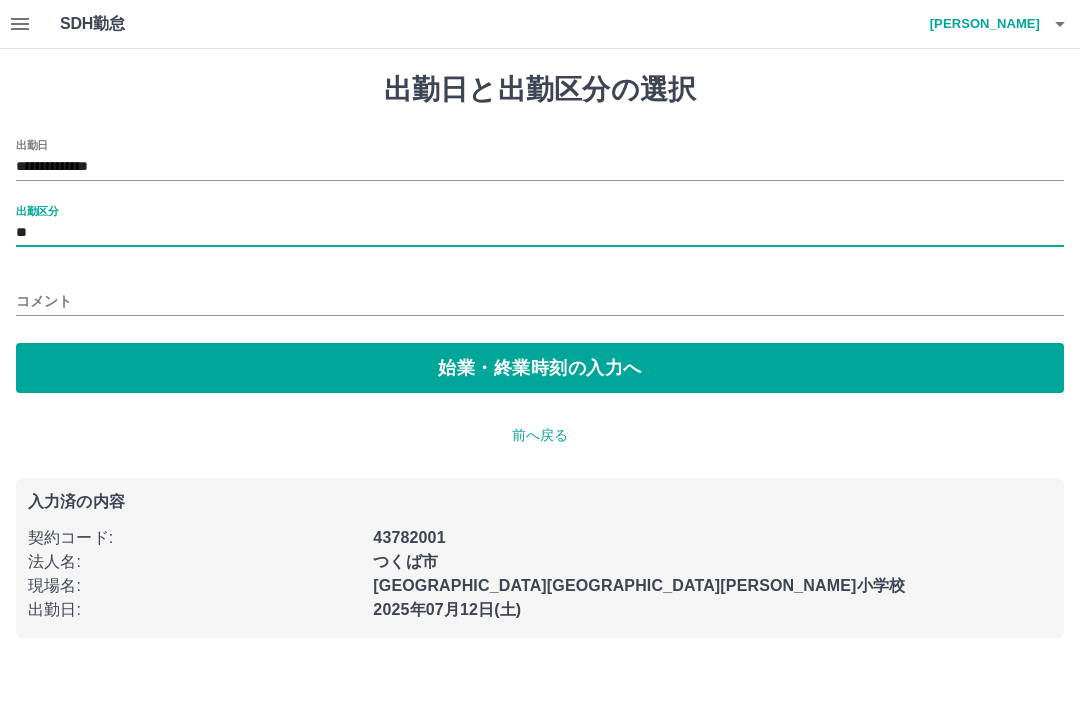 click on "始業・終業時刻の入力へ" at bounding box center [540, 368] 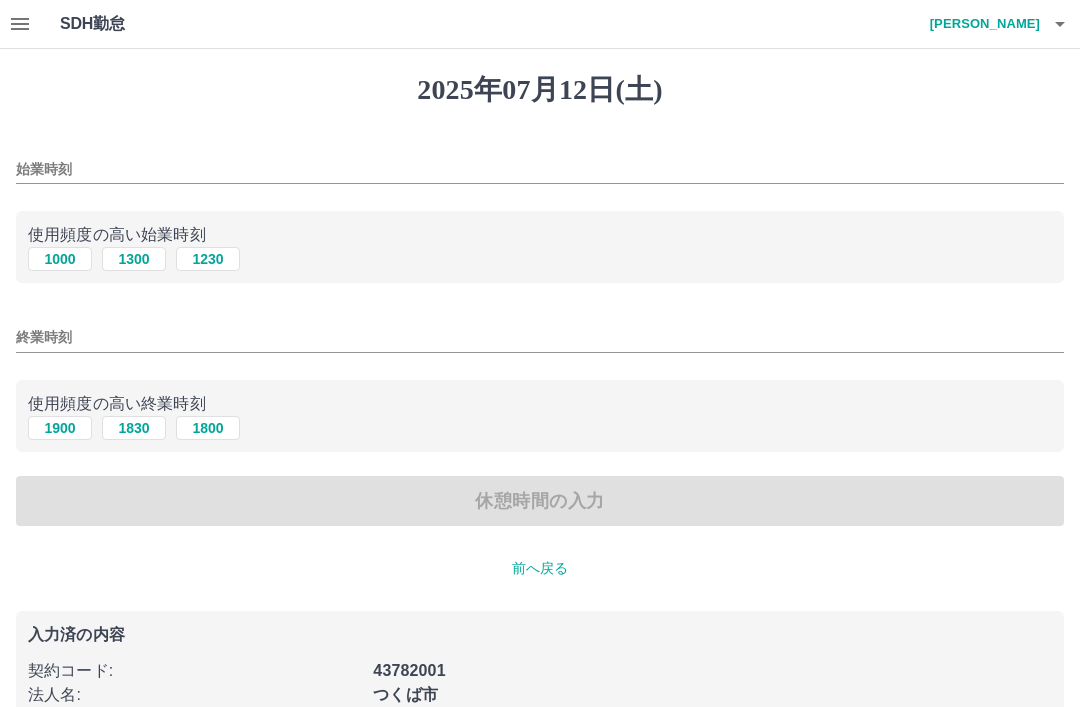 click on "終業時刻" at bounding box center [540, 337] 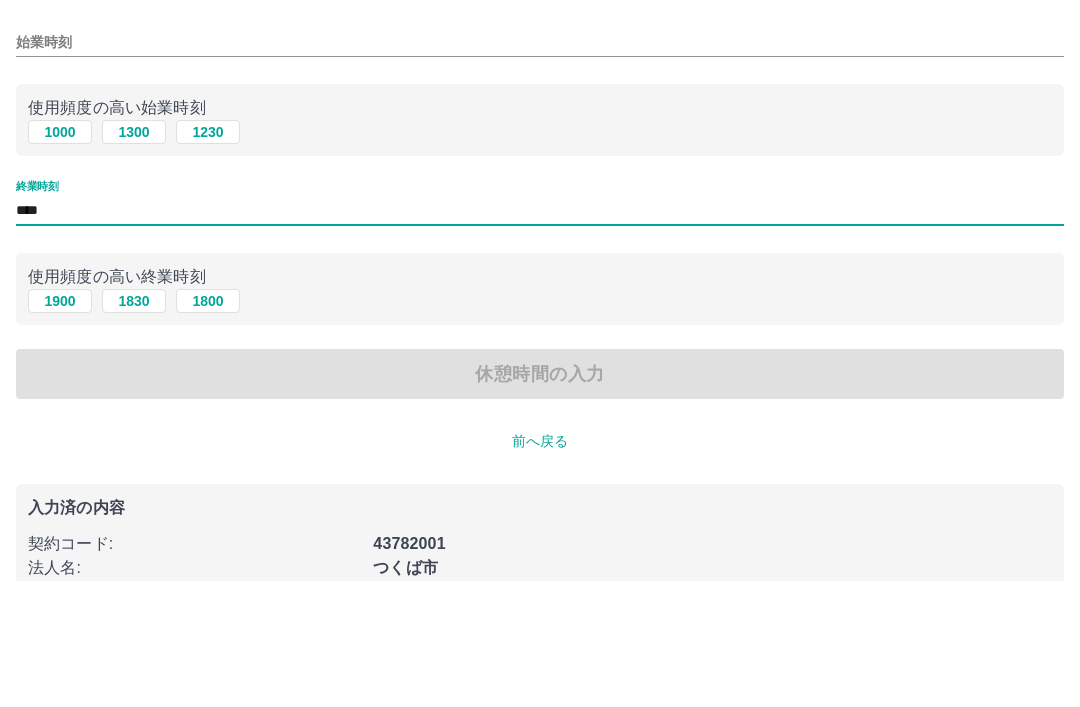 type on "****" 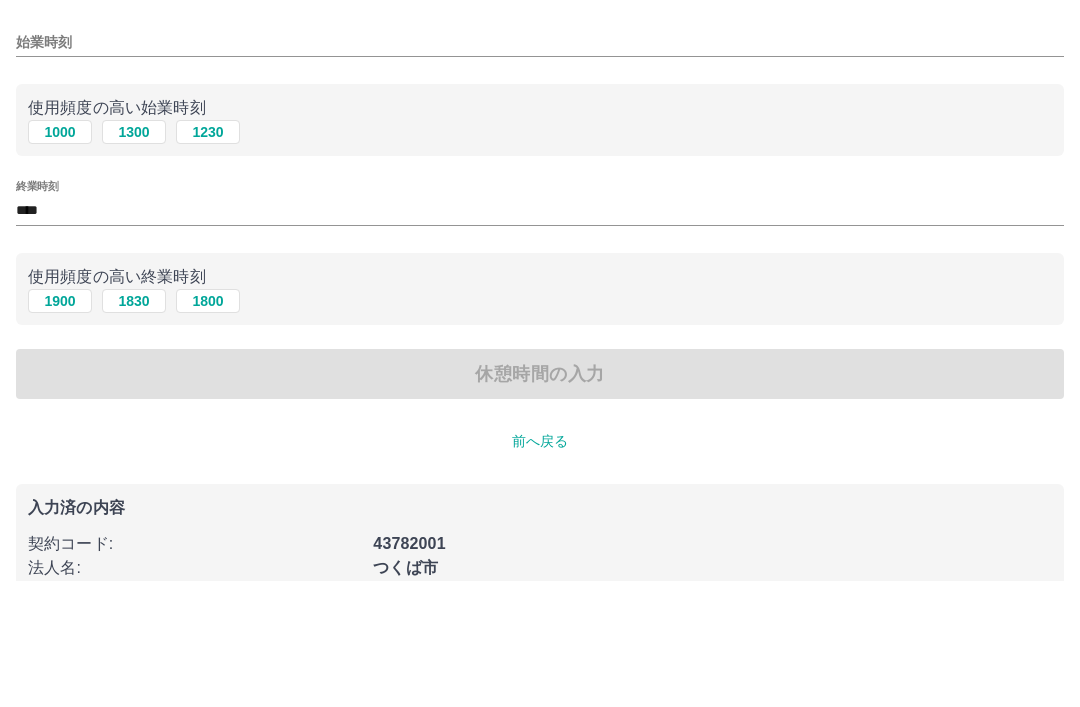 scroll, scrollTop: 50, scrollLeft: 0, axis: vertical 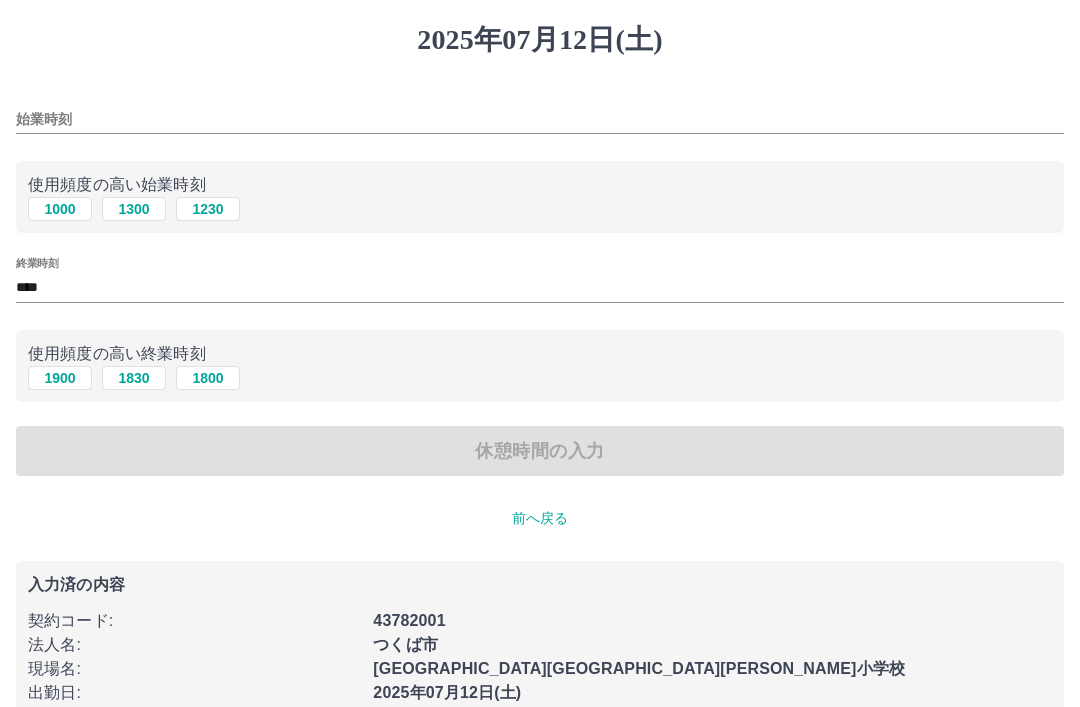 click on "休憩時間の入力" at bounding box center [540, 451] 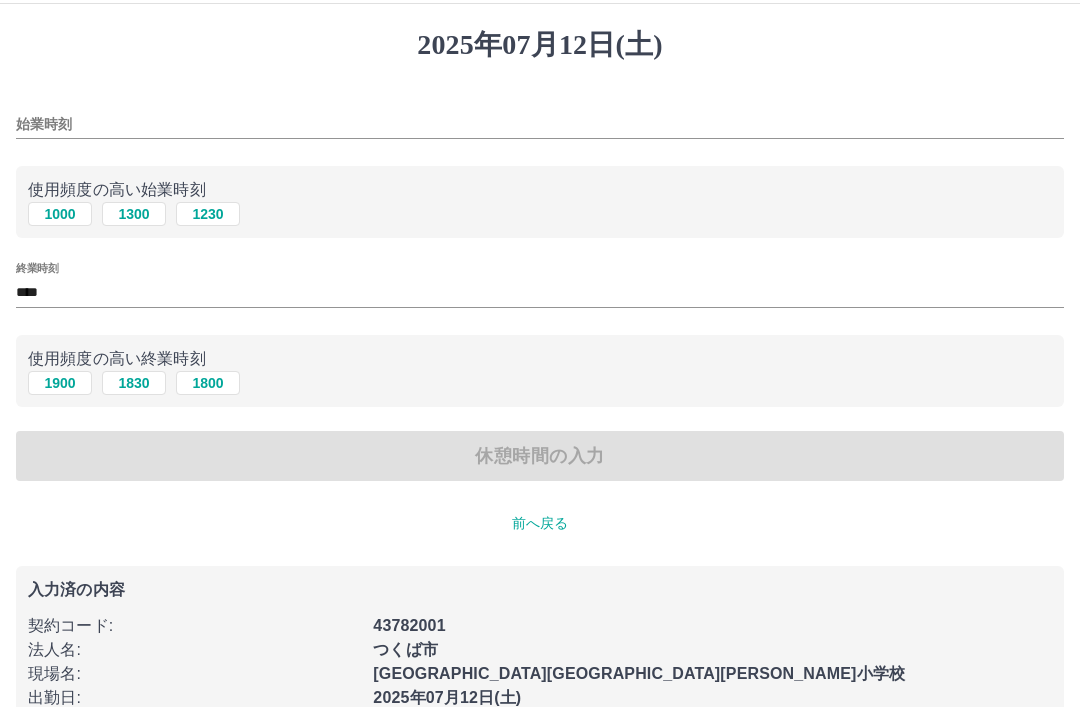 scroll, scrollTop: 45, scrollLeft: 0, axis: vertical 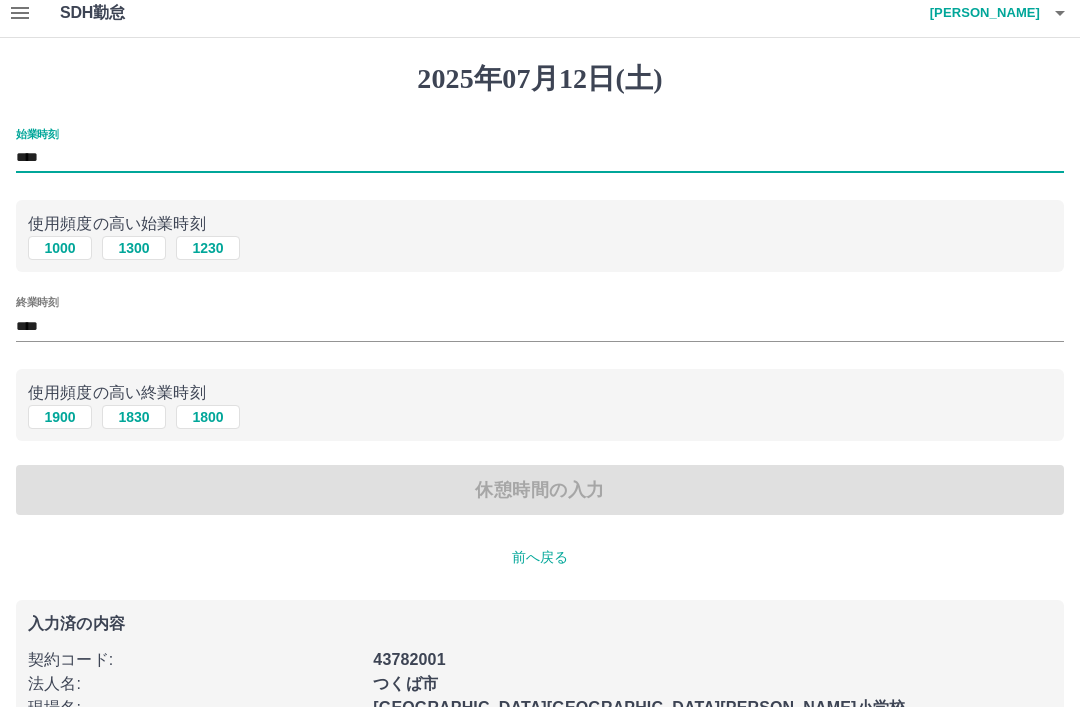type on "****" 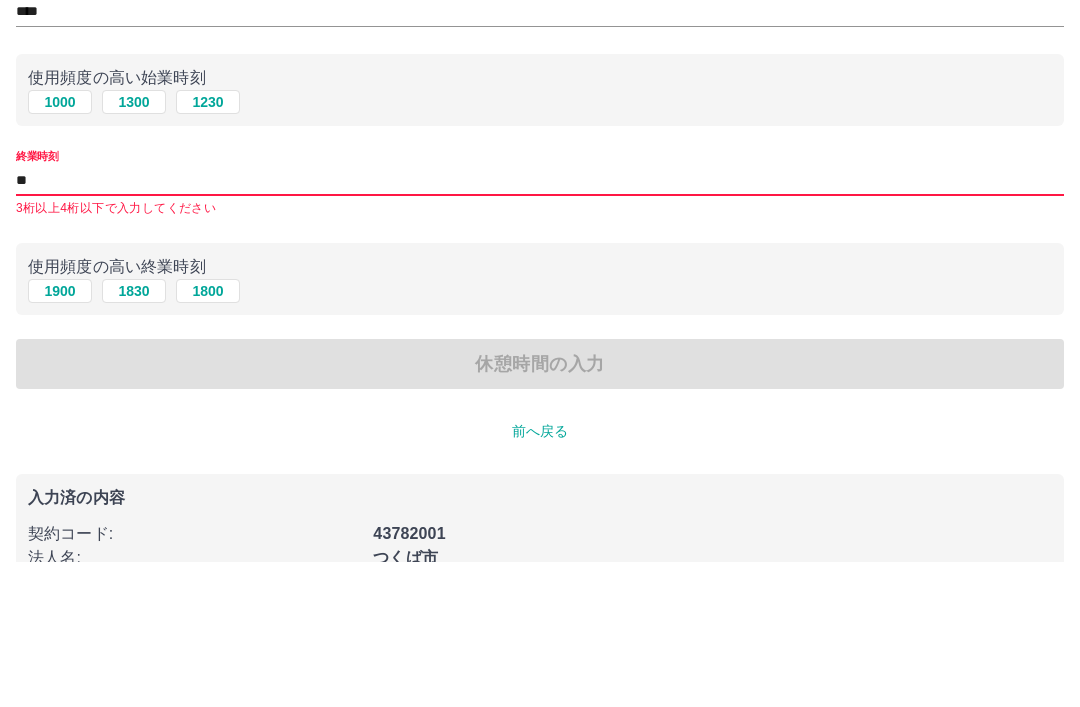 type on "*" 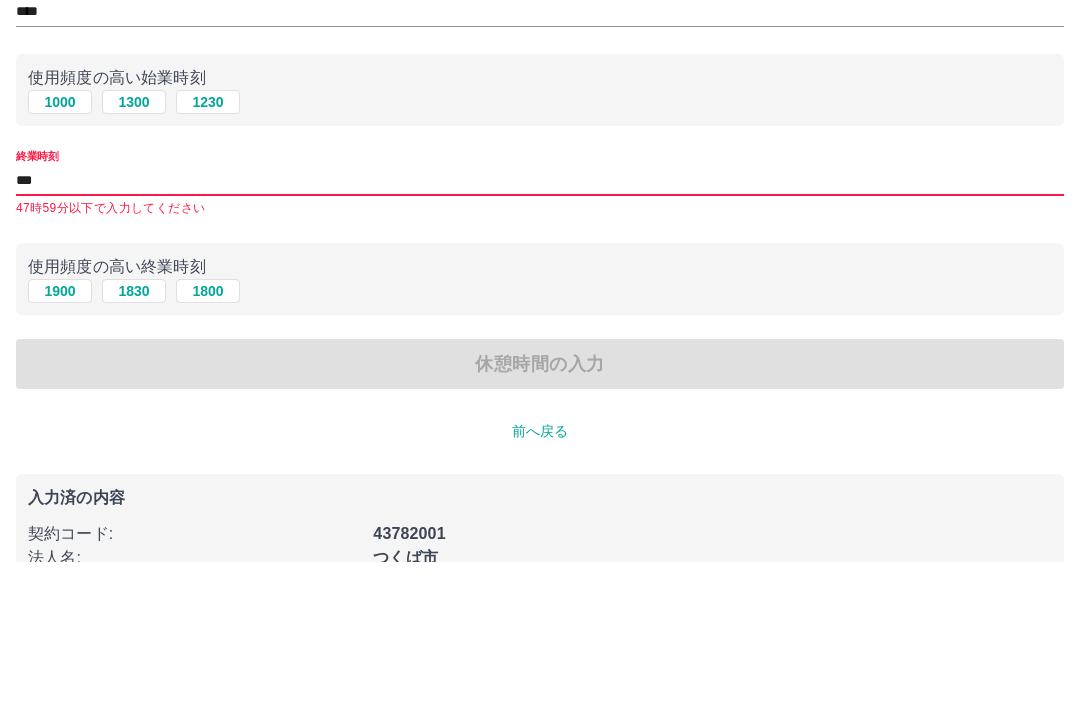 type on "****" 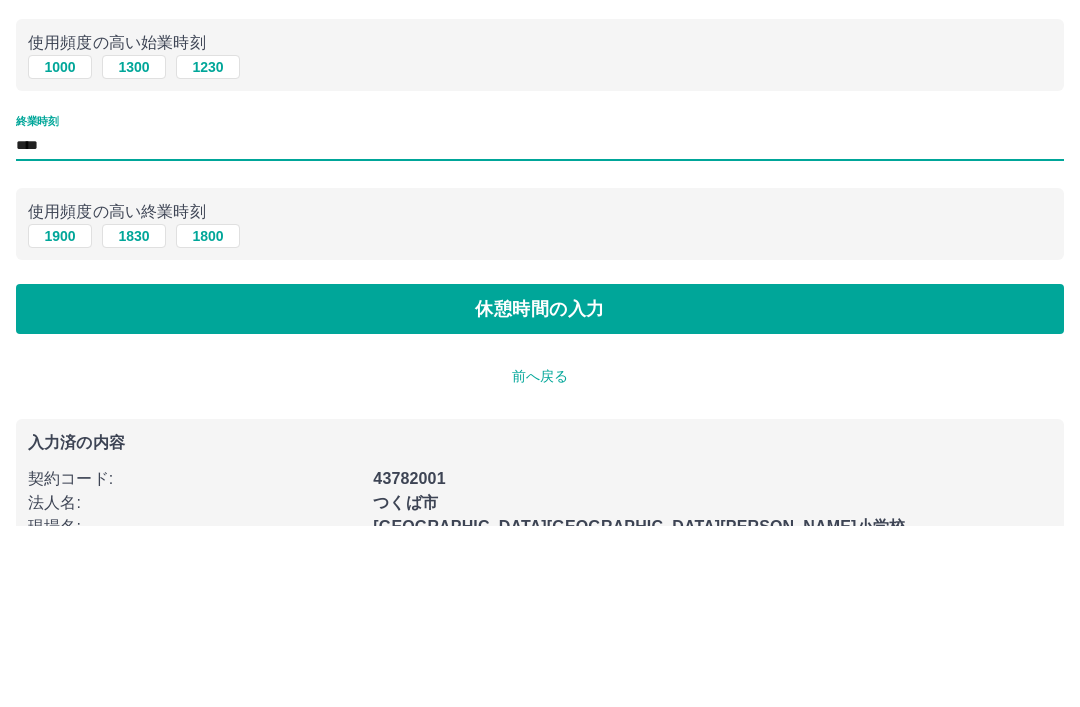 click on "休憩時間の入力" at bounding box center (540, 490) 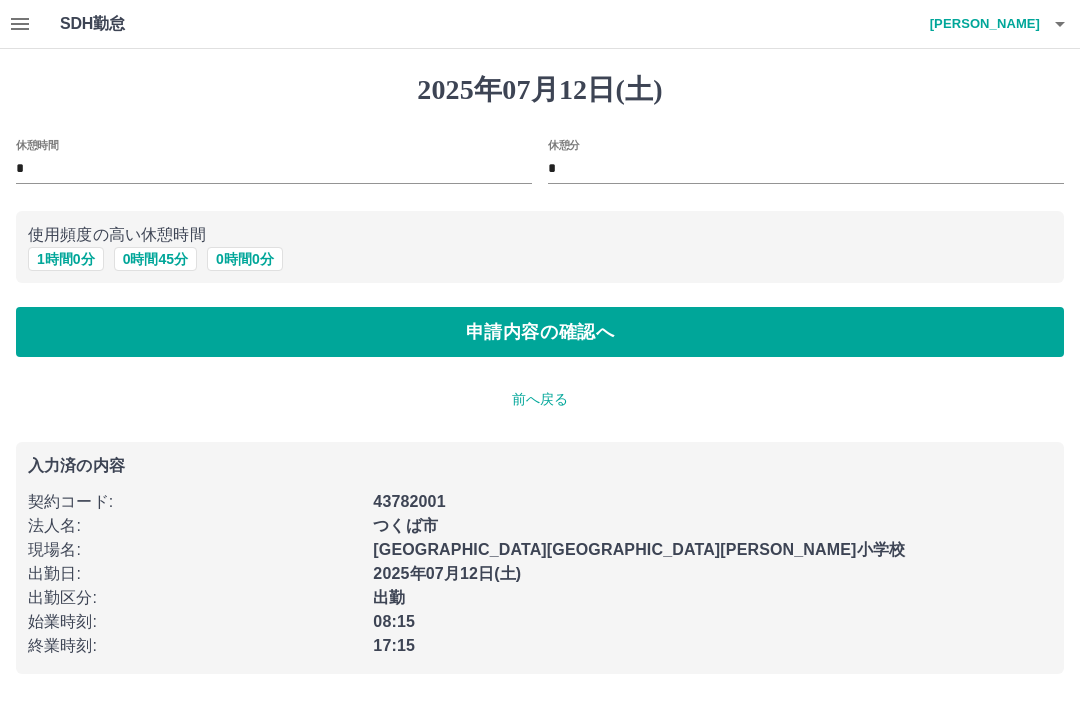 click on "1 時間 0 分" at bounding box center (66, 259) 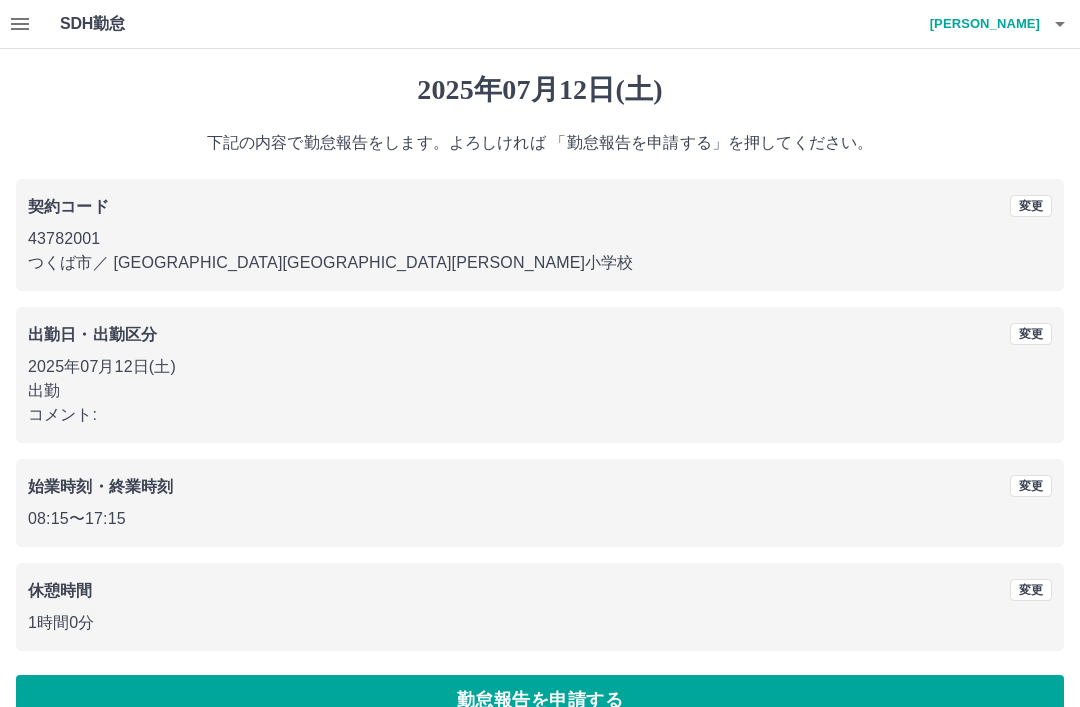 scroll, scrollTop: 41, scrollLeft: 0, axis: vertical 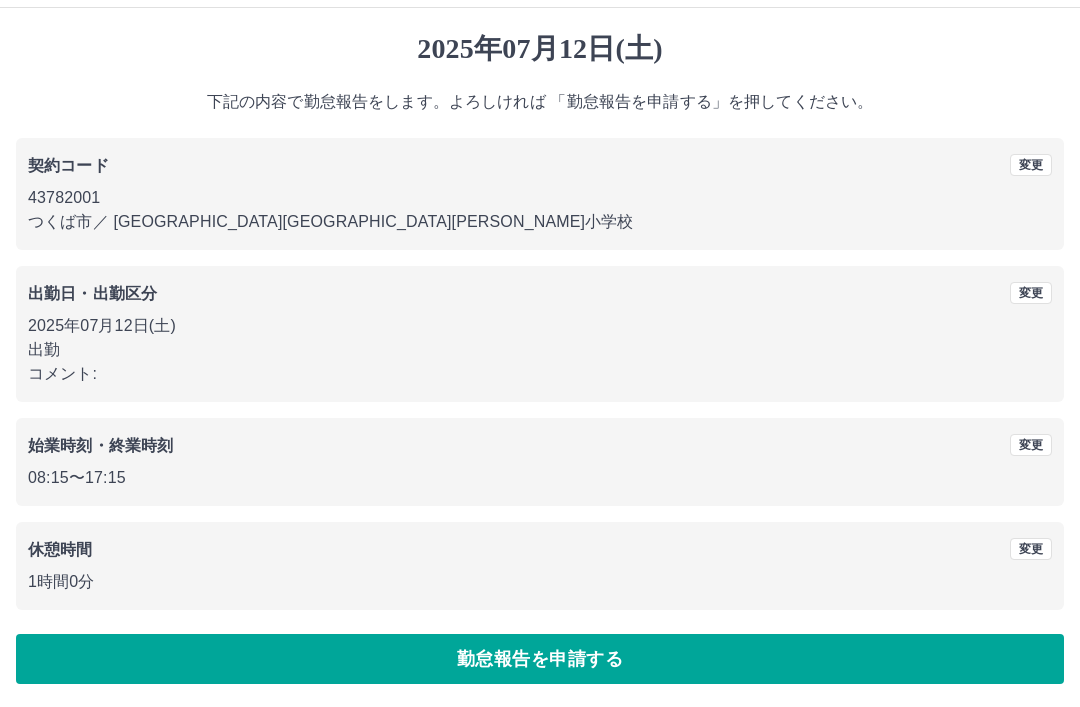 click on "勤怠報告を申請する" at bounding box center (540, 659) 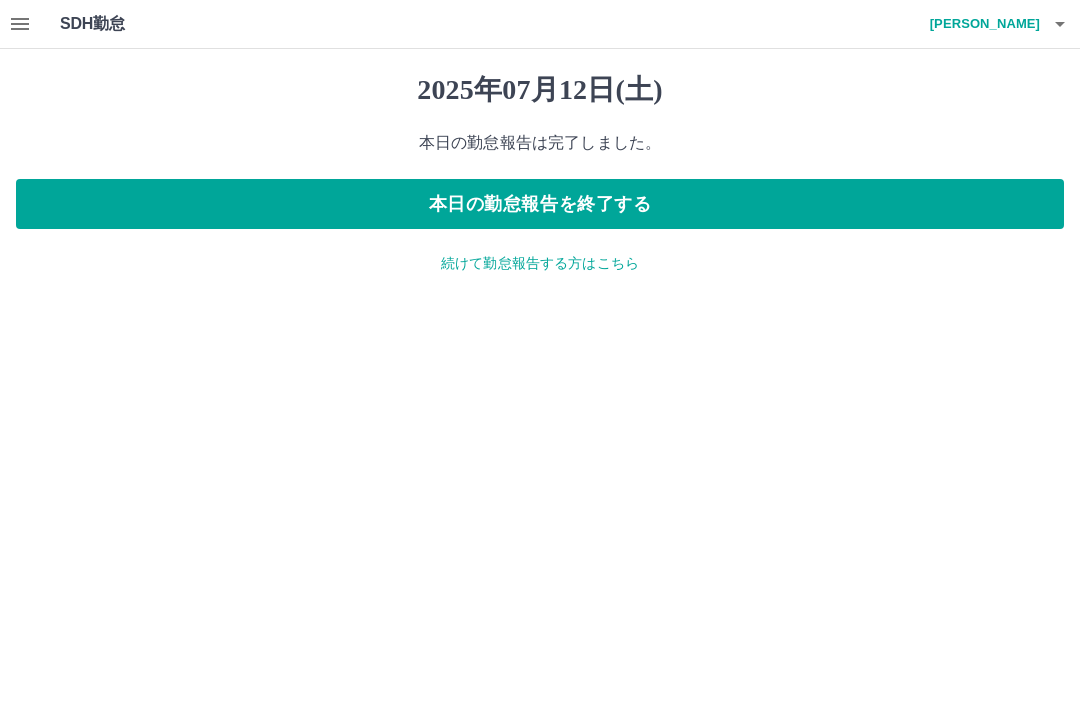 scroll, scrollTop: 0, scrollLeft: 0, axis: both 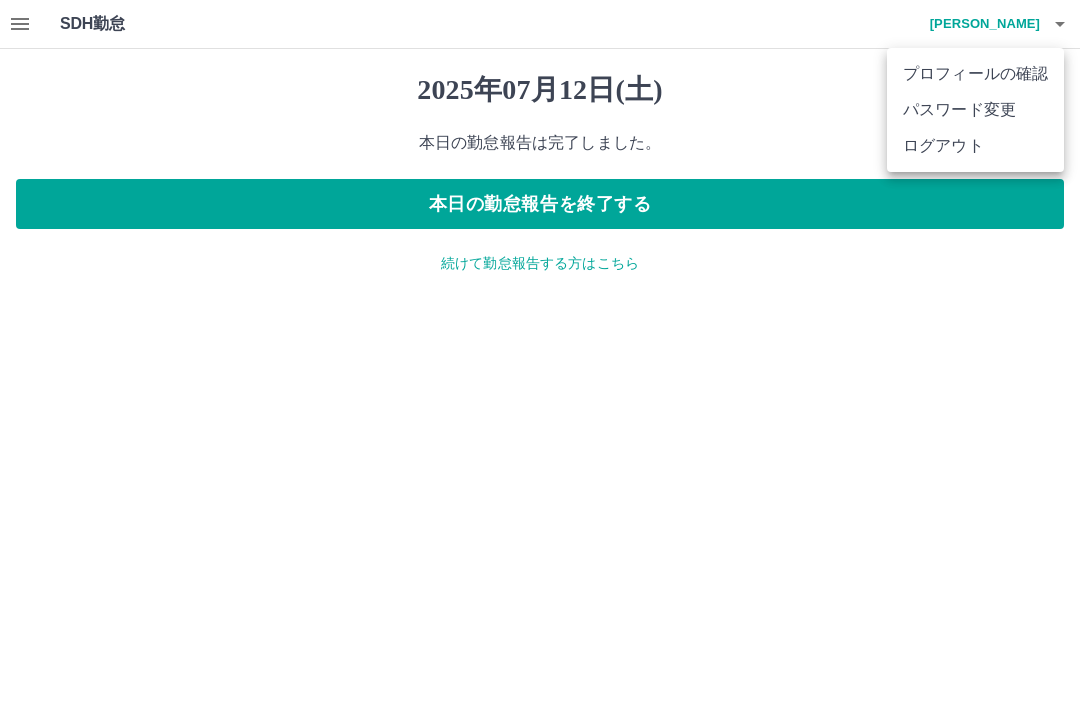 click at bounding box center (540, 353) 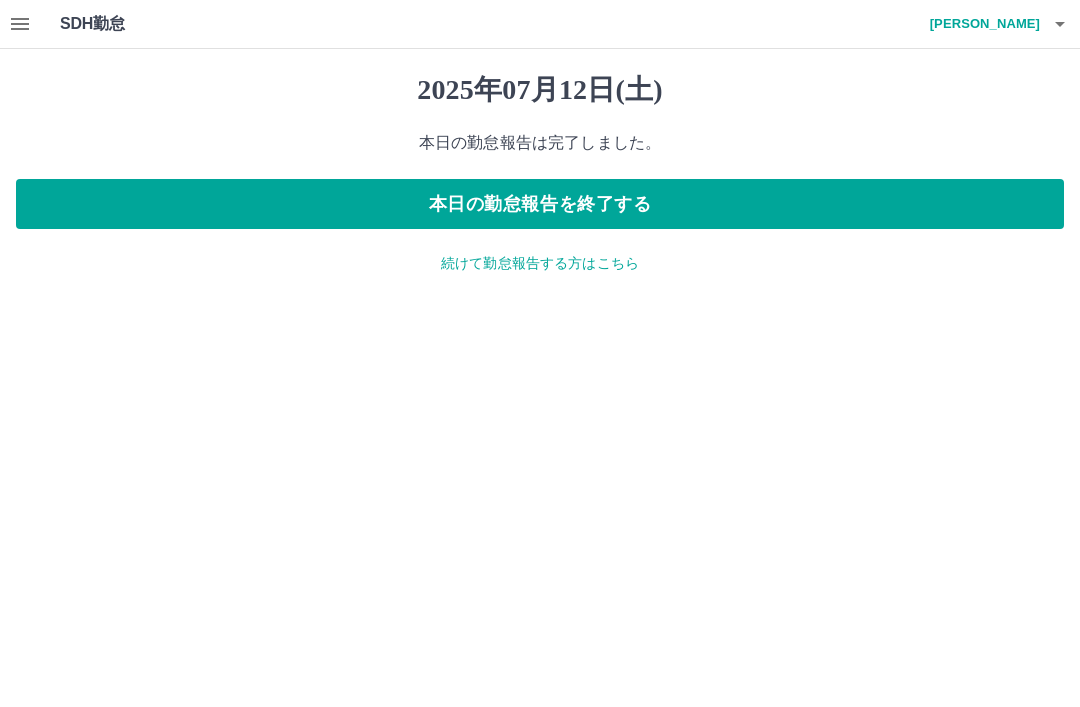 click 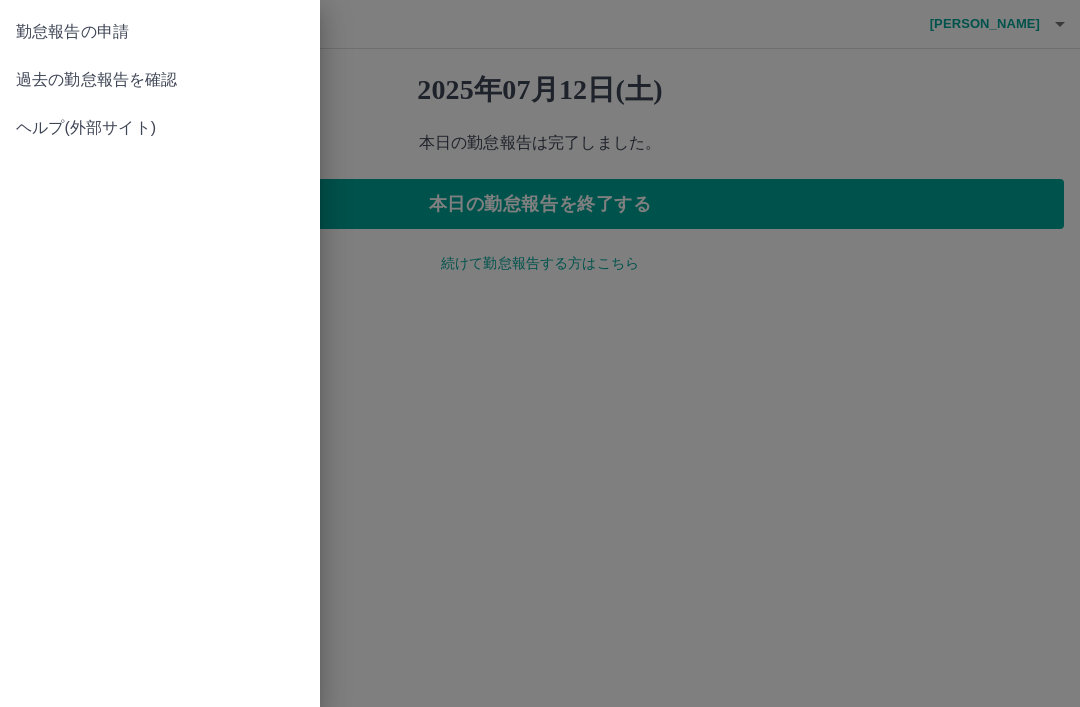 click on "過去の勤怠報告を確認" at bounding box center [160, 80] 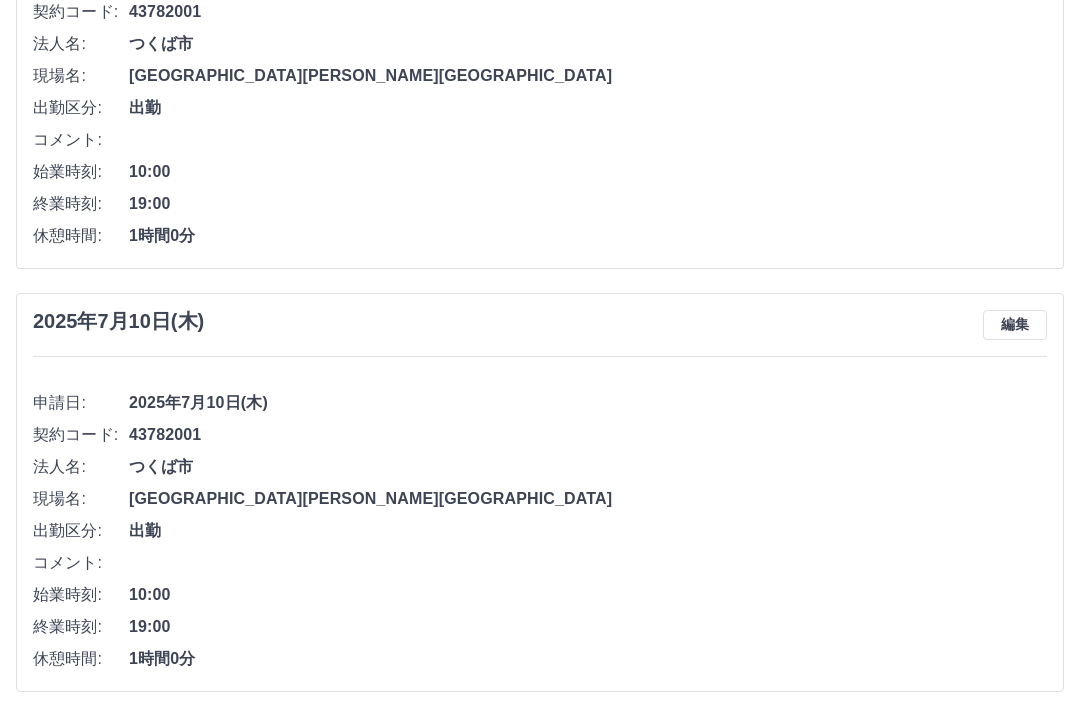 scroll, scrollTop: 736, scrollLeft: 0, axis: vertical 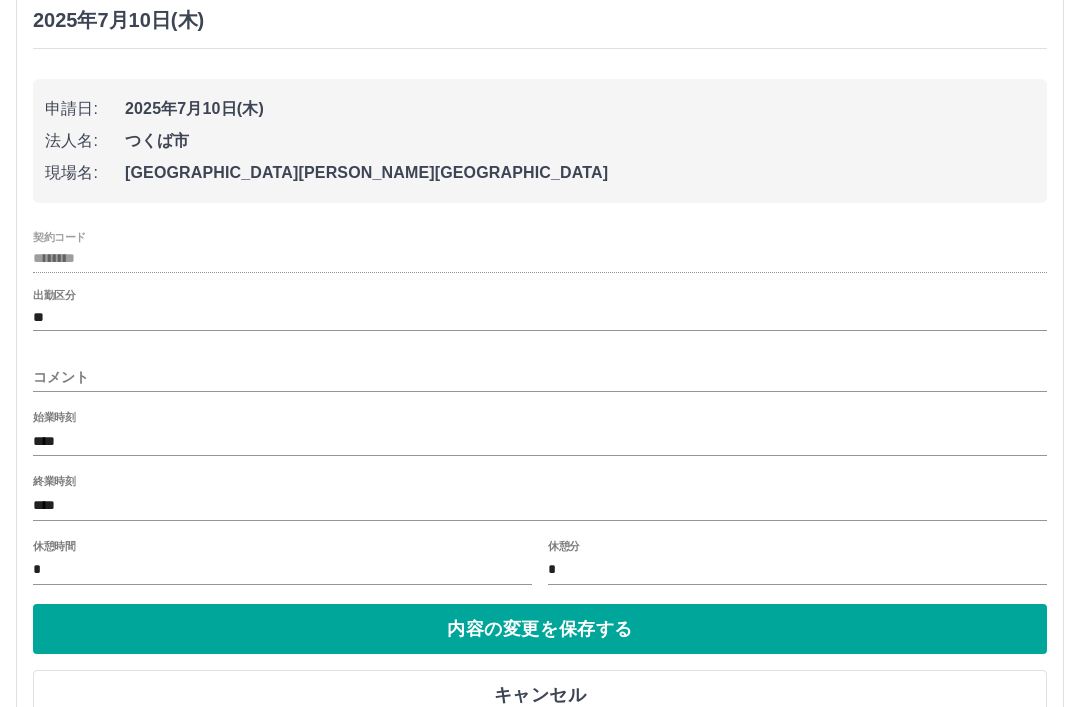 click on "キャンセル" at bounding box center (540, 695) 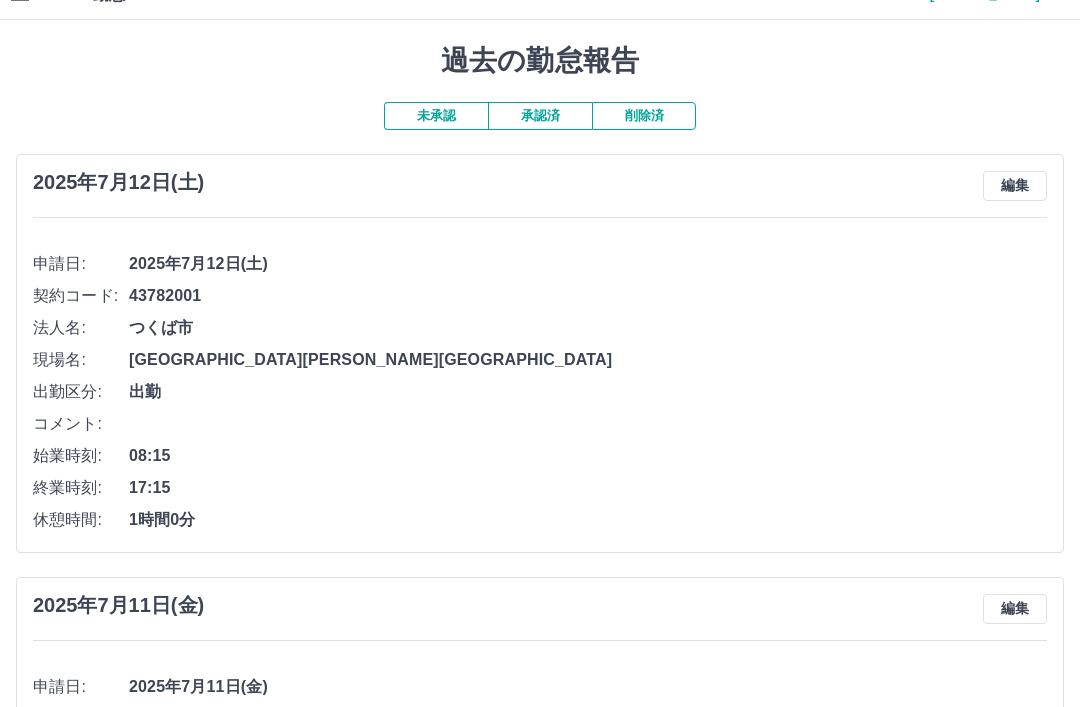 scroll, scrollTop: 0, scrollLeft: 0, axis: both 